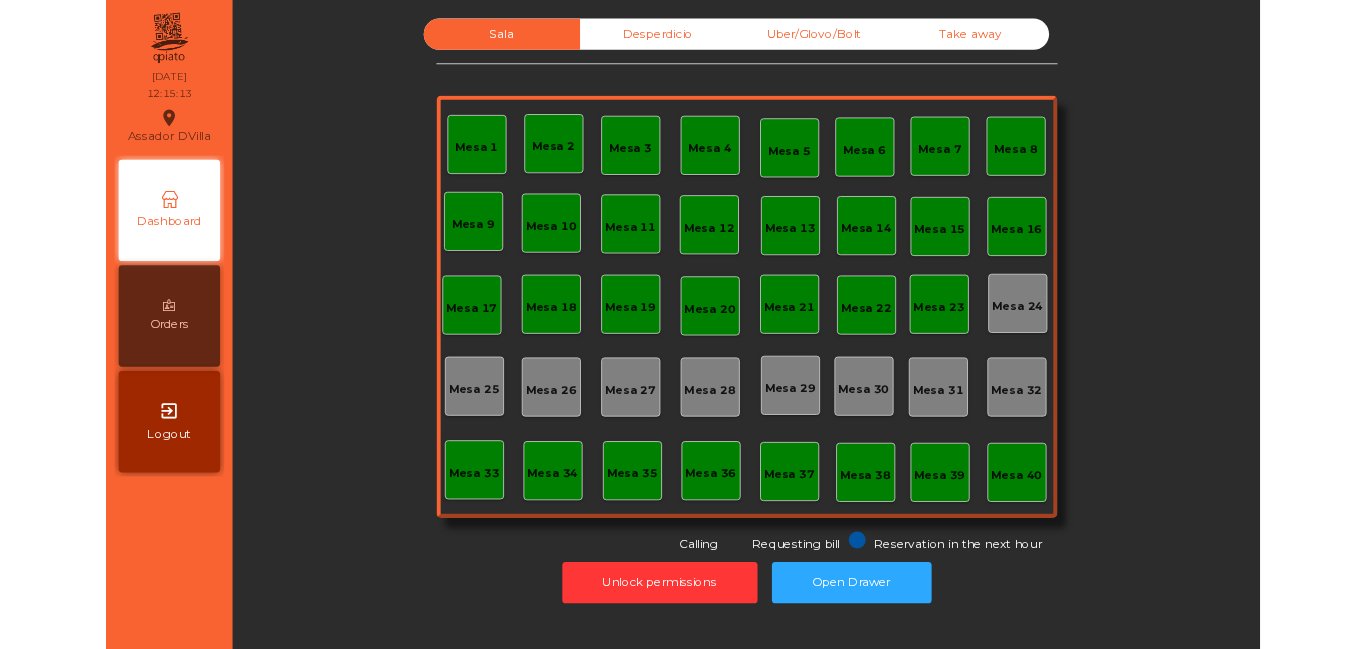 scroll, scrollTop: 0, scrollLeft: 0, axis: both 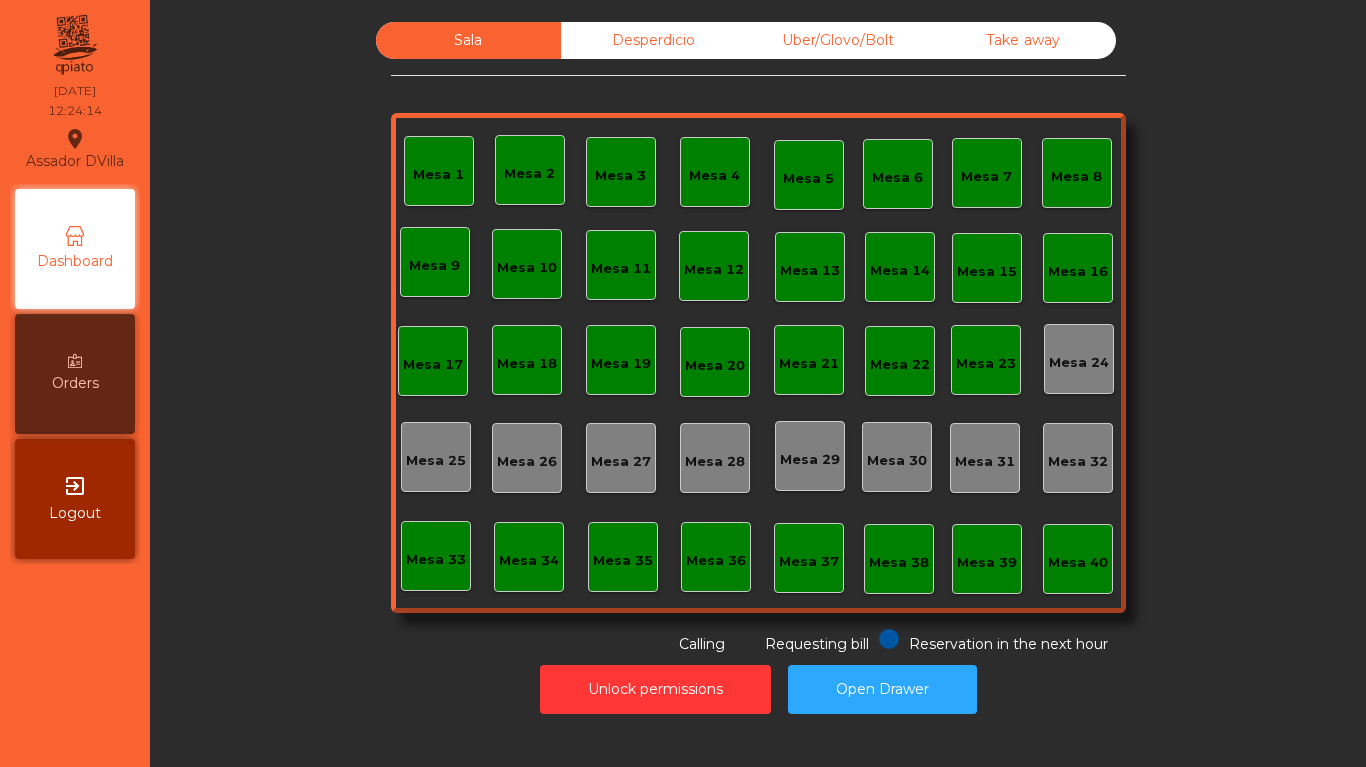 click on "Sala   Desperdicio   Uber/Glovo/Bolt   Take away   Mesa 1   Mesa 2   Mesa 3   [GEOGRAPHIC_DATA] 4   [GEOGRAPHIC_DATA] 6   [GEOGRAPHIC_DATA] 8   [GEOGRAPHIC_DATA] 10   [GEOGRAPHIC_DATA] 12   [GEOGRAPHIC_DATA] 14   [GEOGRAPHIC_DATA] [GEOGRAPHIC_DATA] 17   [GEOGRAPHIC_DATA] 19   [GEOGRAPHIC_DATA] 20   [GEOGRAPHIC_DATA] 22   [GEOGRAPHIC_DATA] 24   [GEOGRAPHIC_DATA] 26   [GEOGRAPHIC_DATA] 27   [GEOGRAPHIC_DATA] 28   [GEOGRAPHIC_DATA] 30   [GEOGRAPHIC_DATA] 31   Mesa 32   [GEOGRAPHIC_DATA] [GEOGRAPHIC_DATA] 34   [GEOGRAPHIC_DATA] 35   [GEOGRAPHIC_DATA] 37   [GEOGRAPHIC_DATA] 38   [GEOGRAPHIC_DATA] 40  Reservation in the next hour Requesting bill Calling" 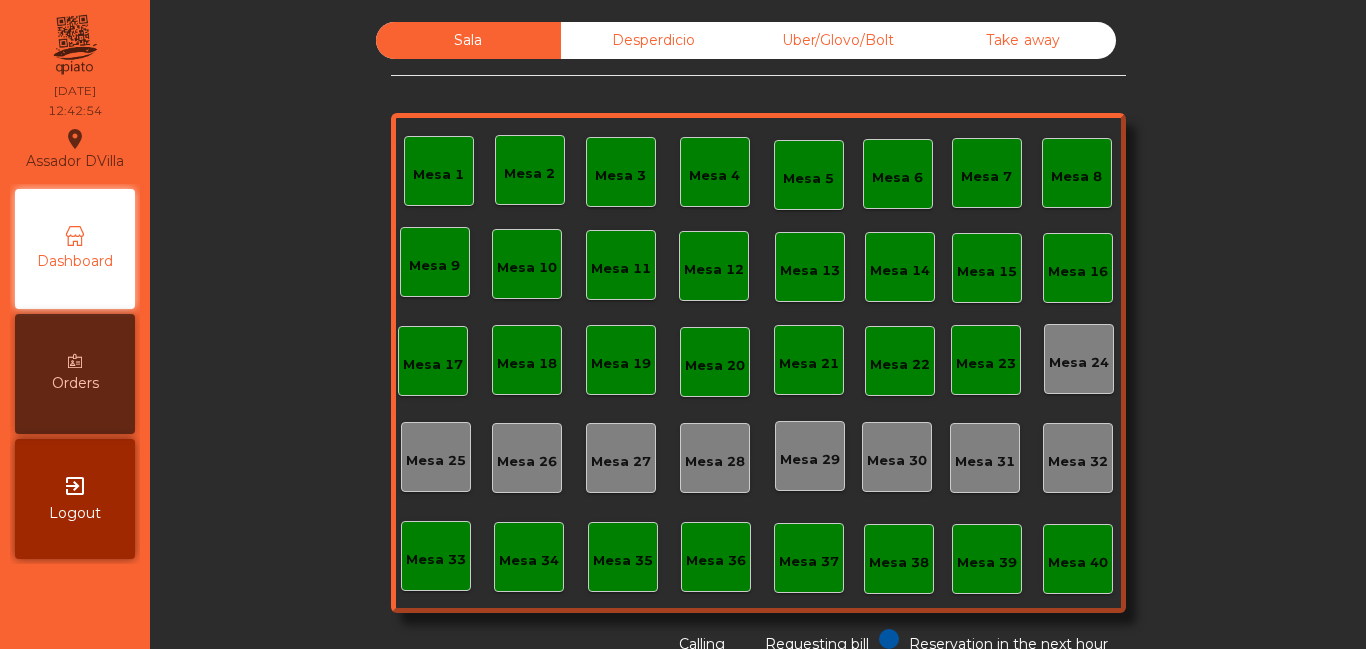 scroll, scrollTop: 0, scrollLeft: 0, axis: both 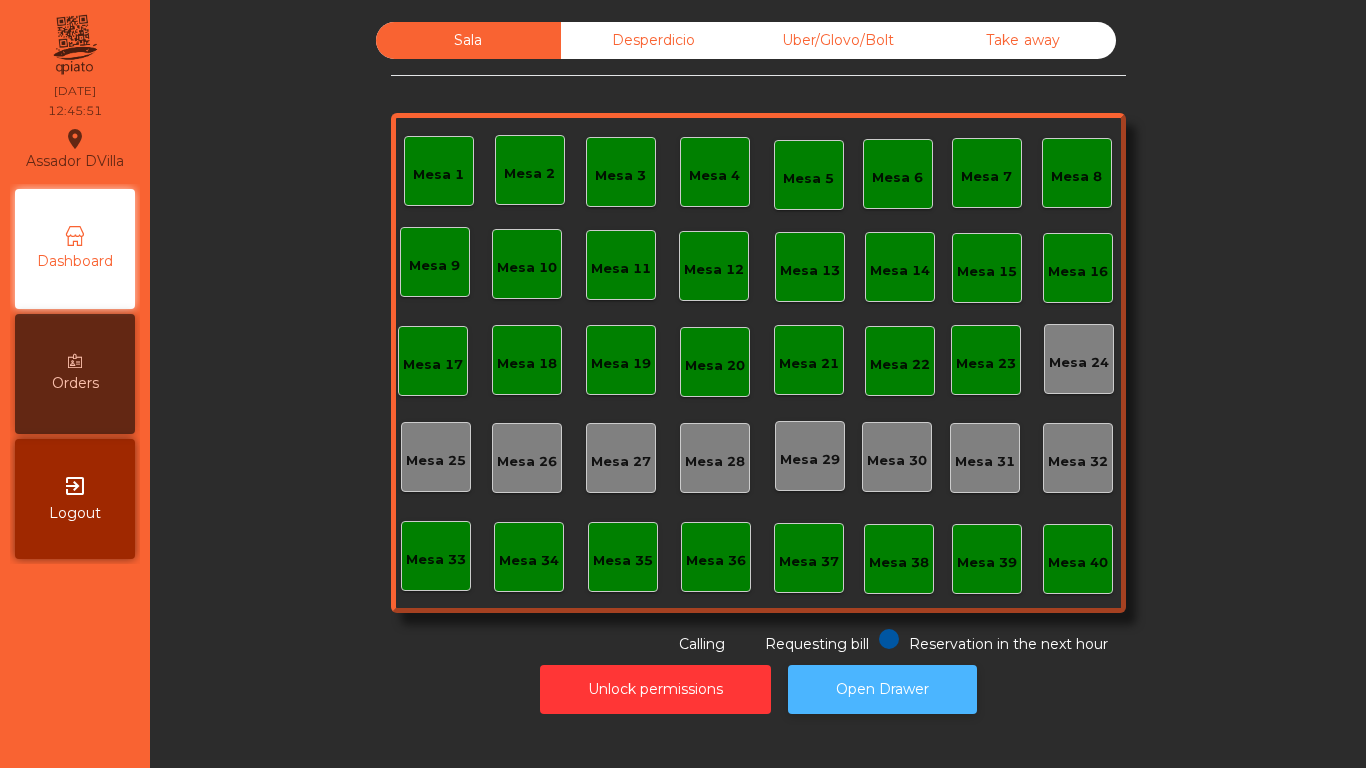 click on "Open Drawer" 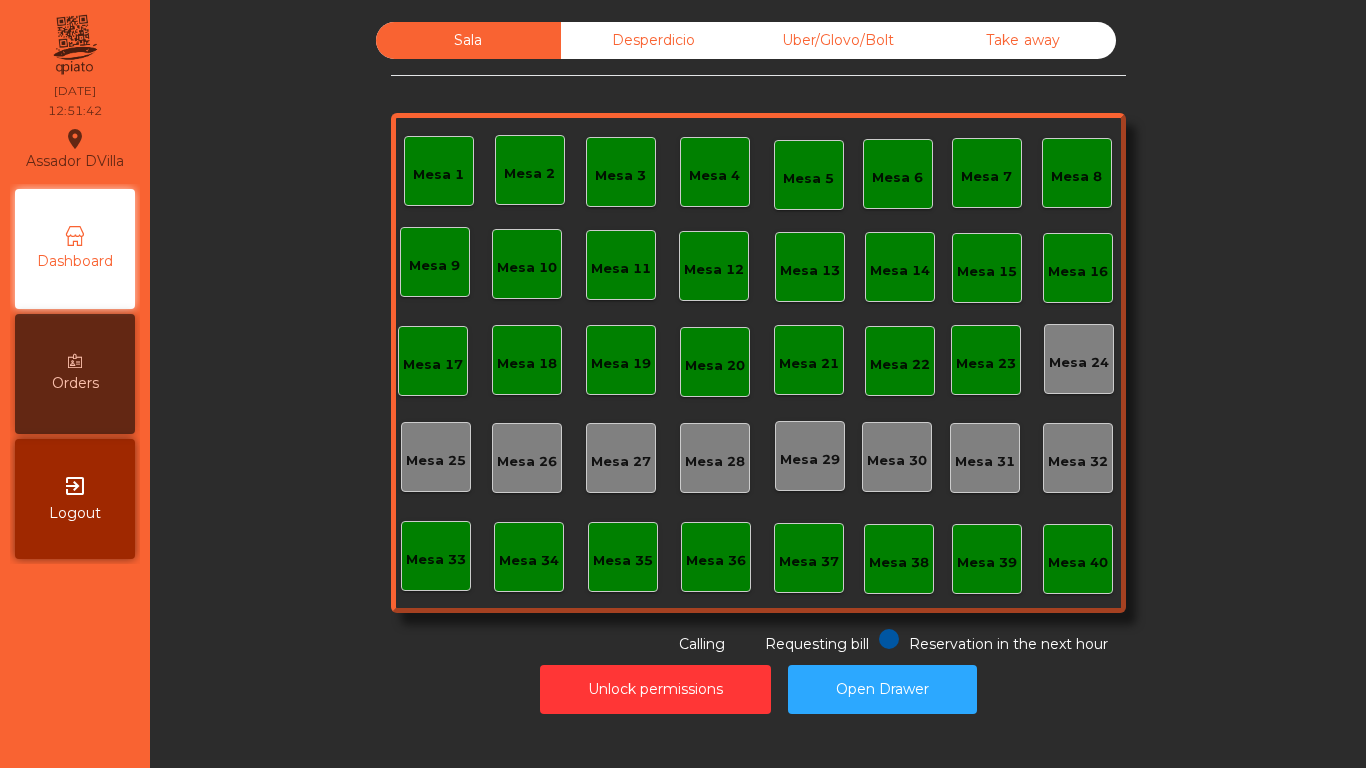 click on "Mesa 18" 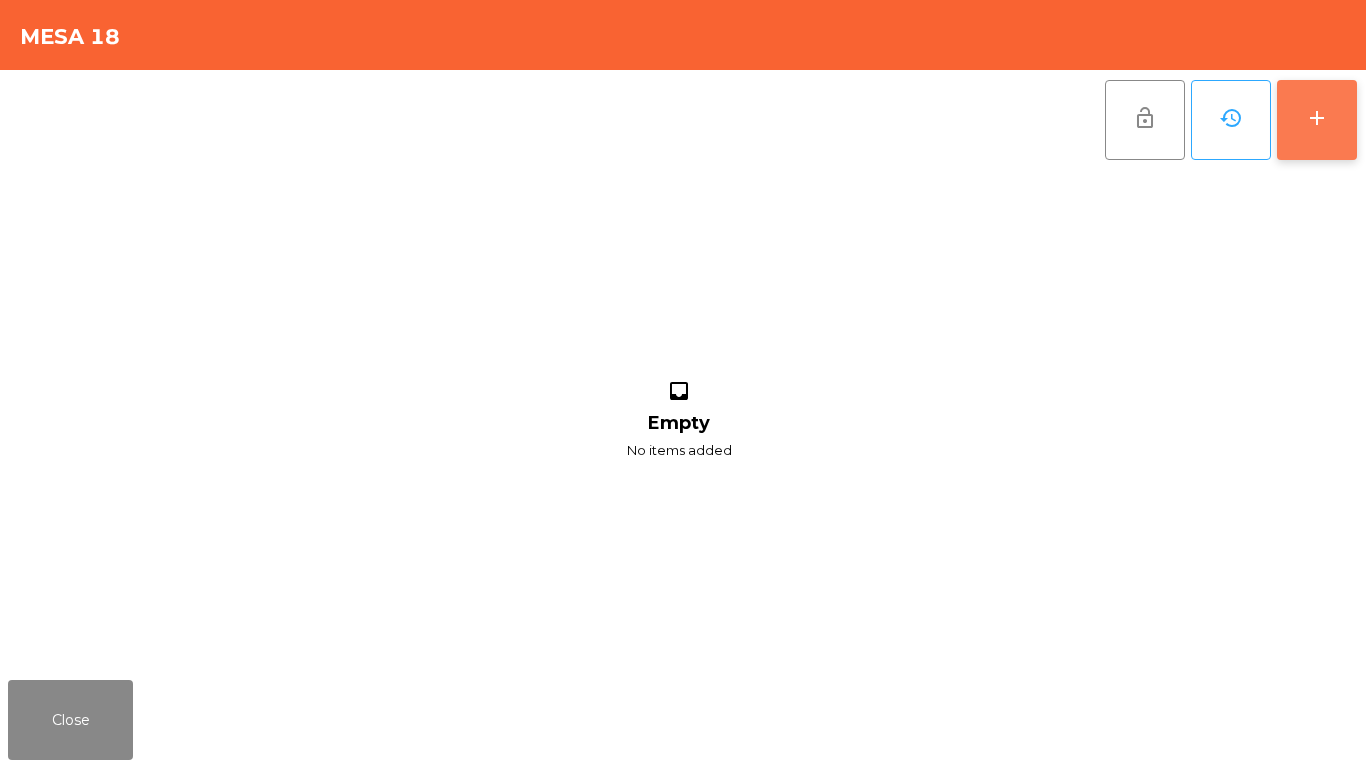 click on "add" 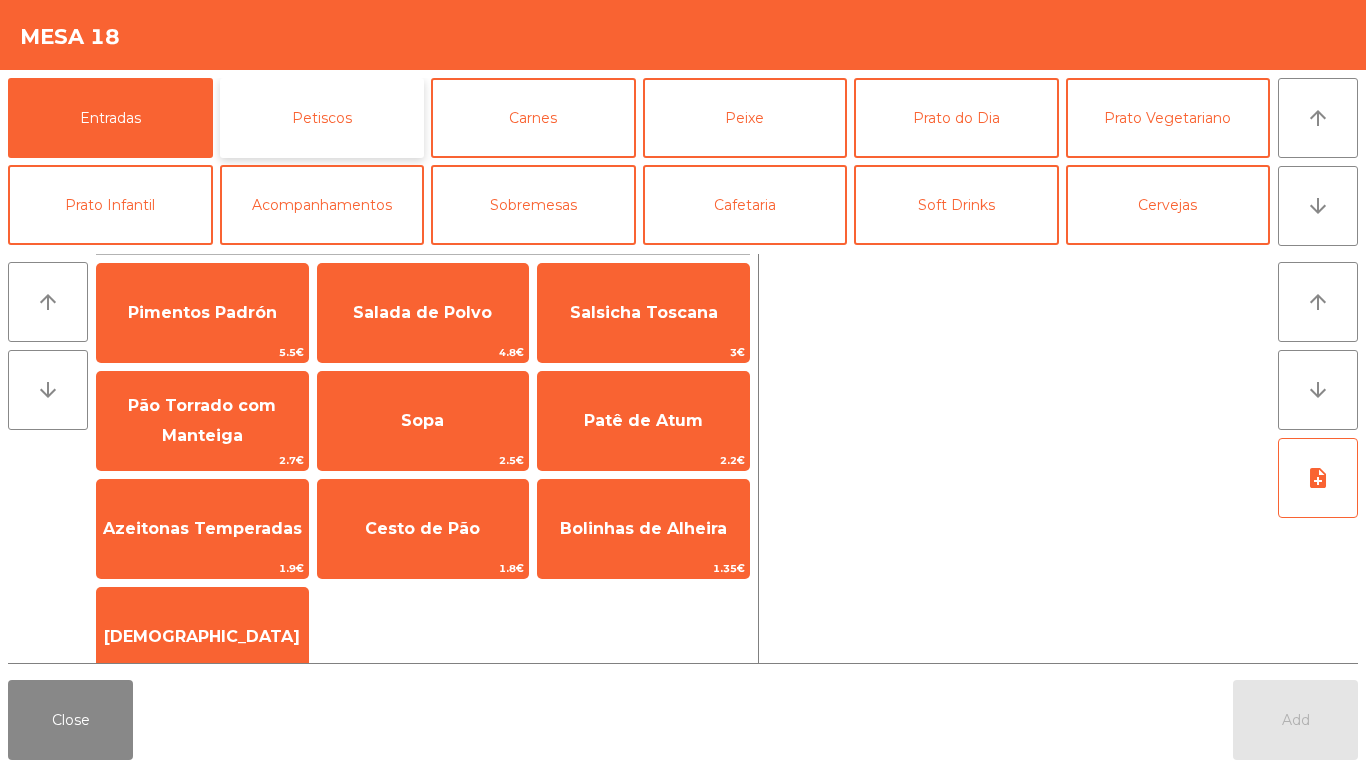 click on "Petiscos" 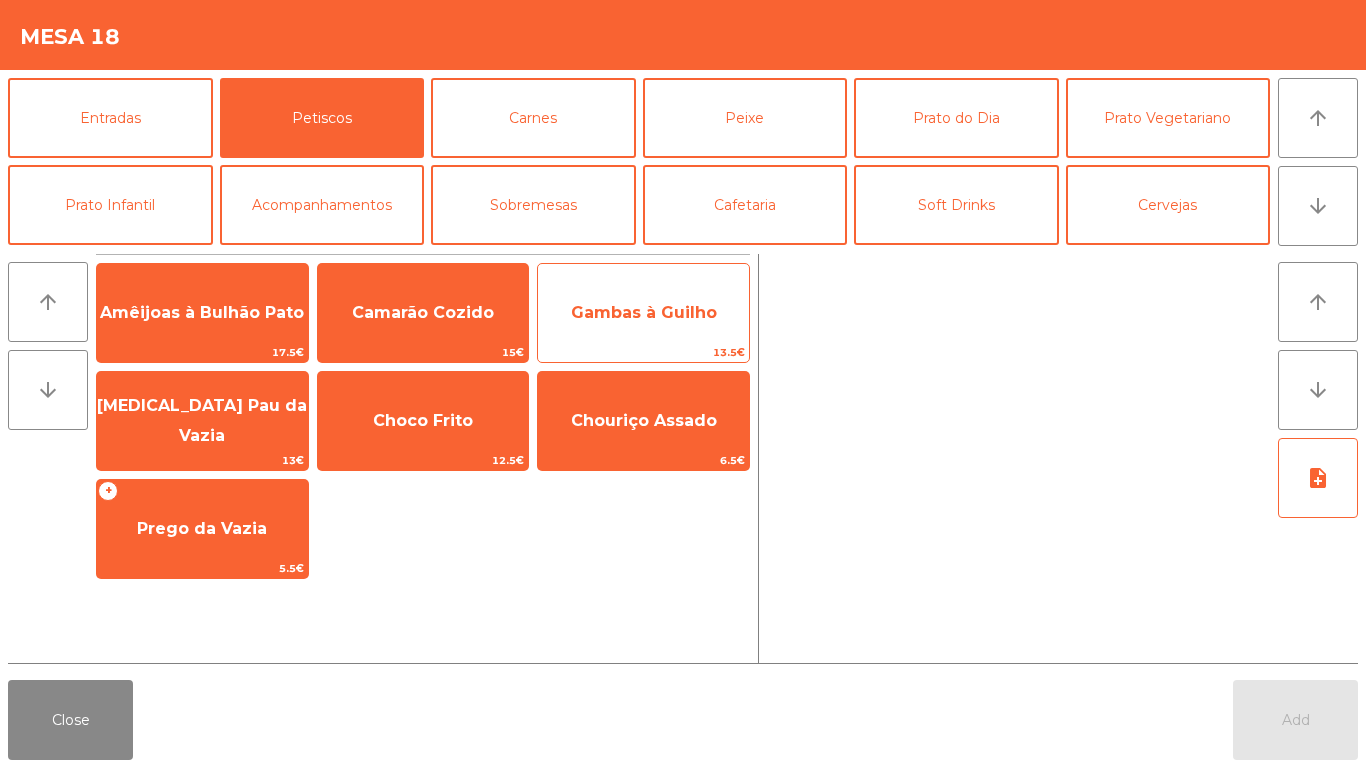click on "Gambas à Guilho" 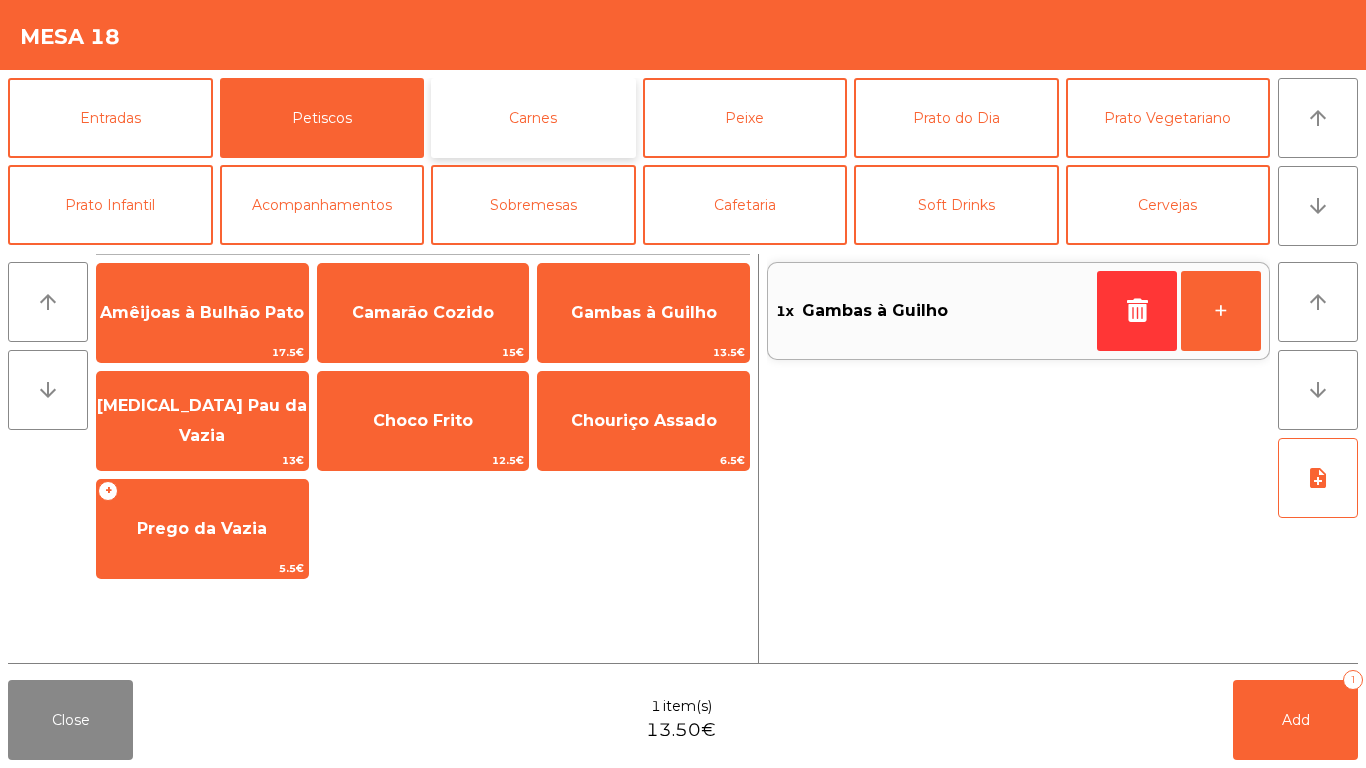 click on "Carnes" 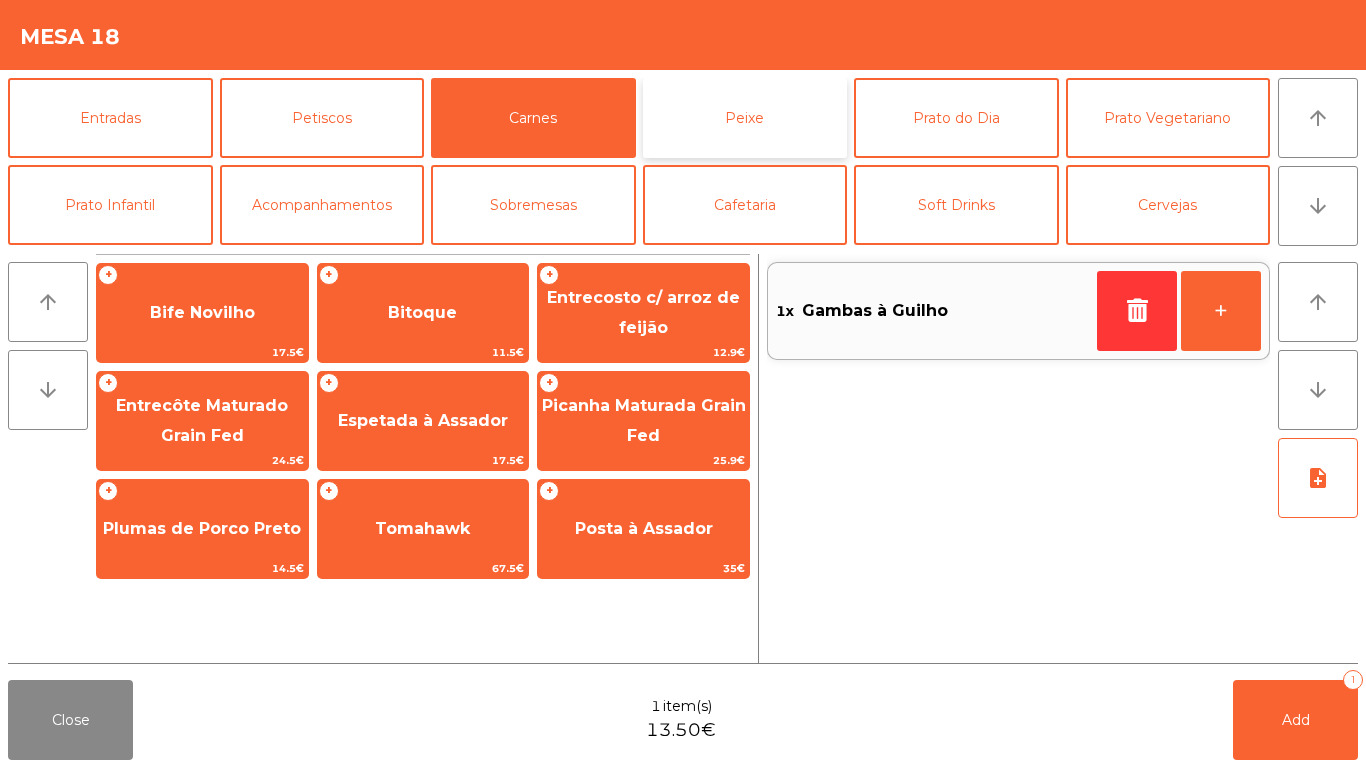 click on "Peixe" 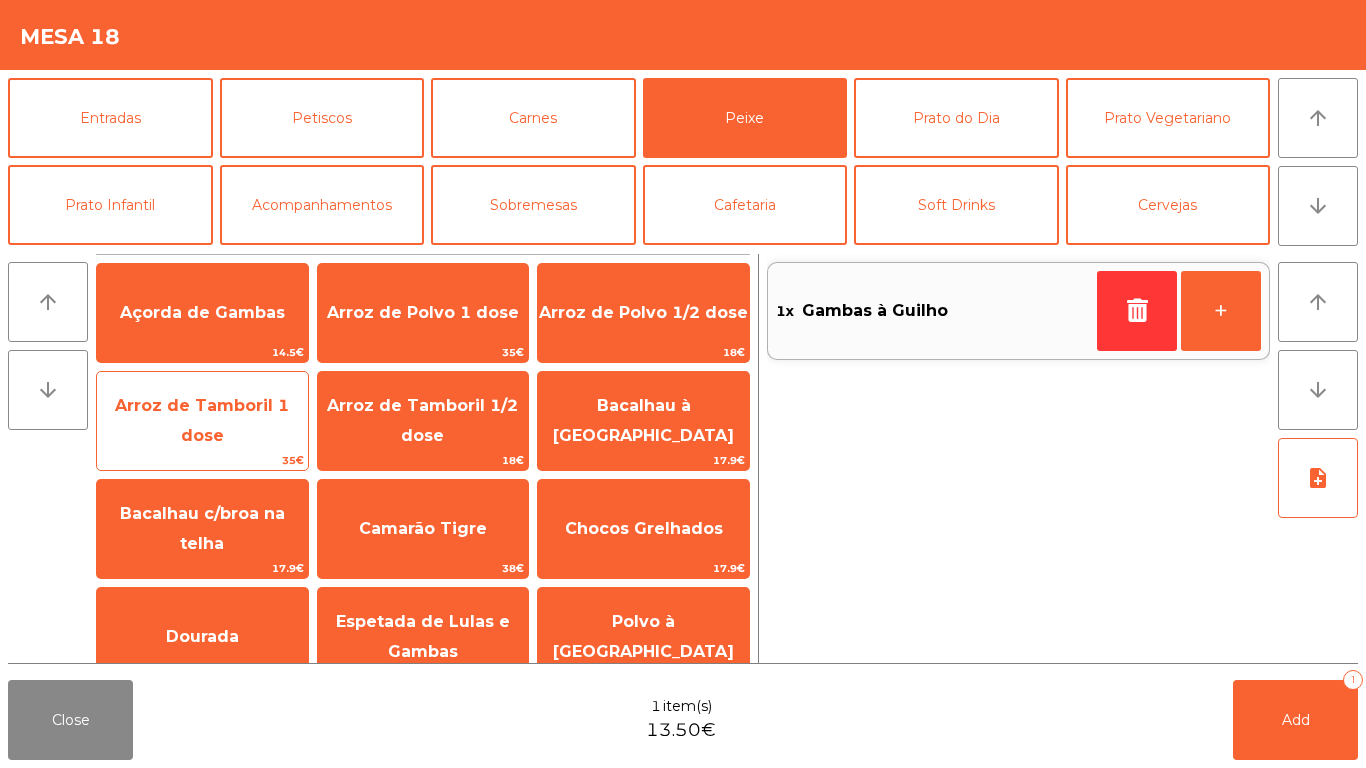 click on "Arroz de Tamboril 1 dose" 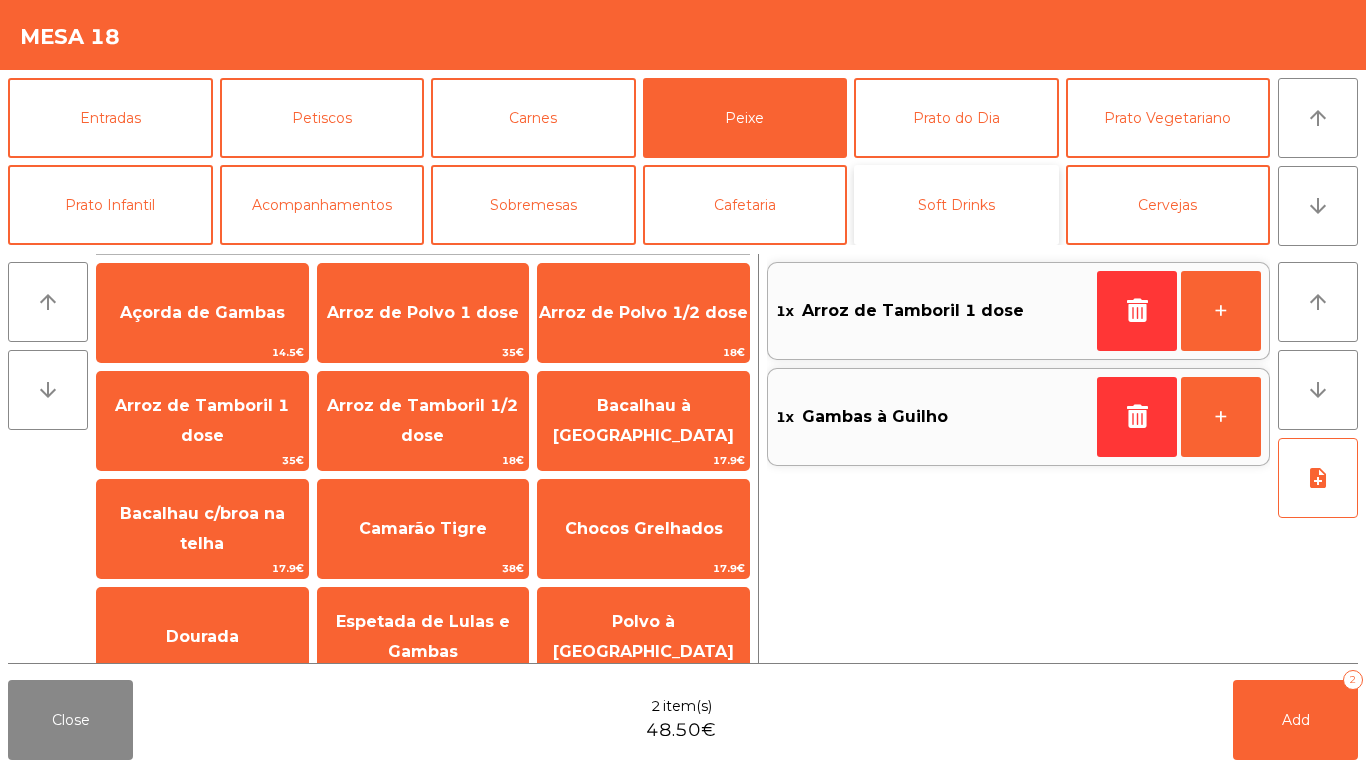 click on "Soft Drinks" 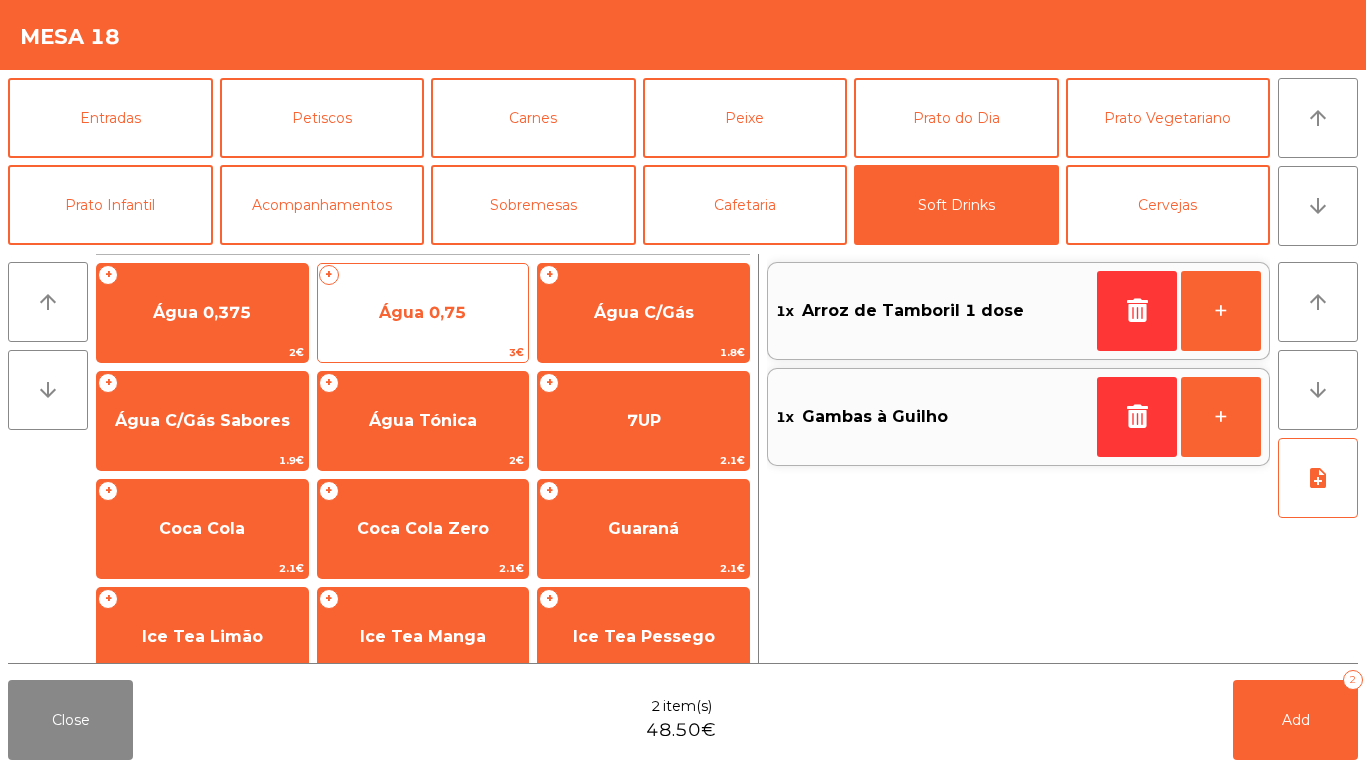 click on "Água 0,75" 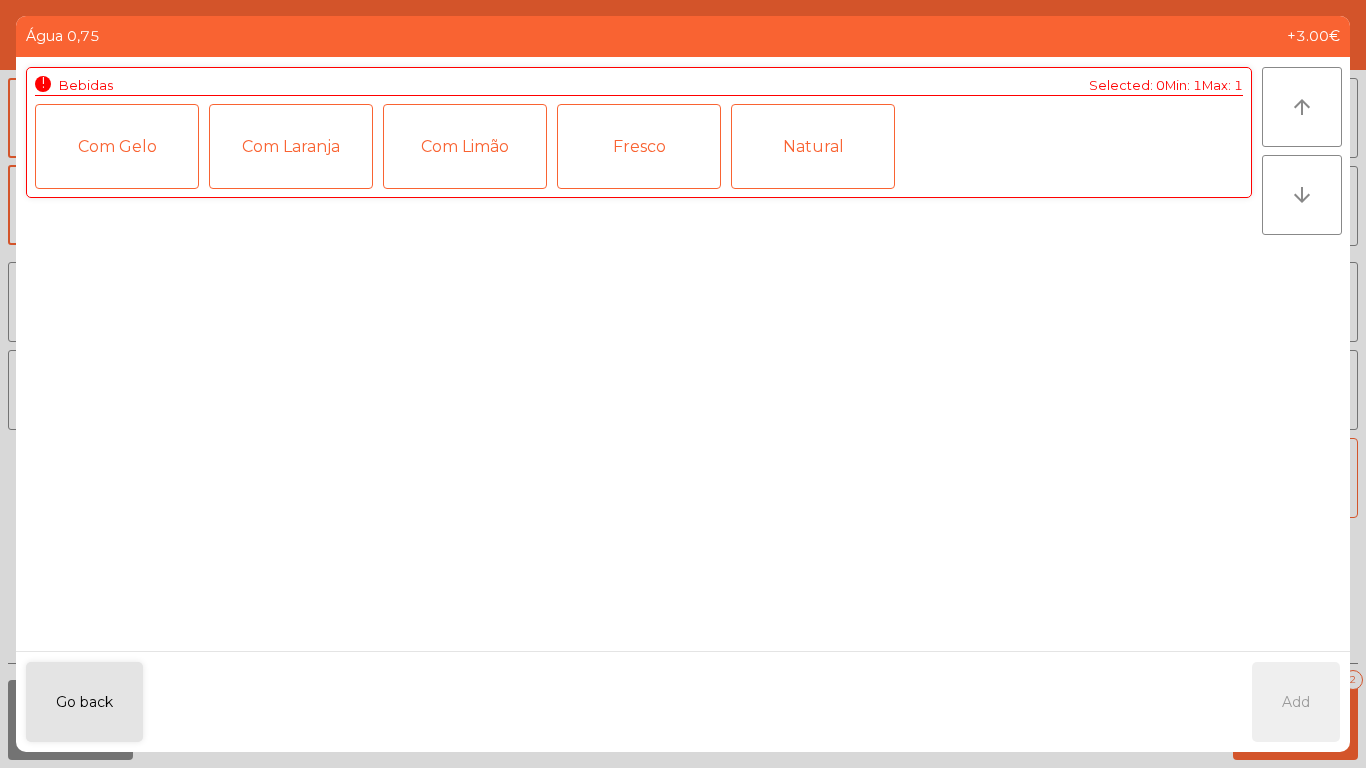 click on "Natural" 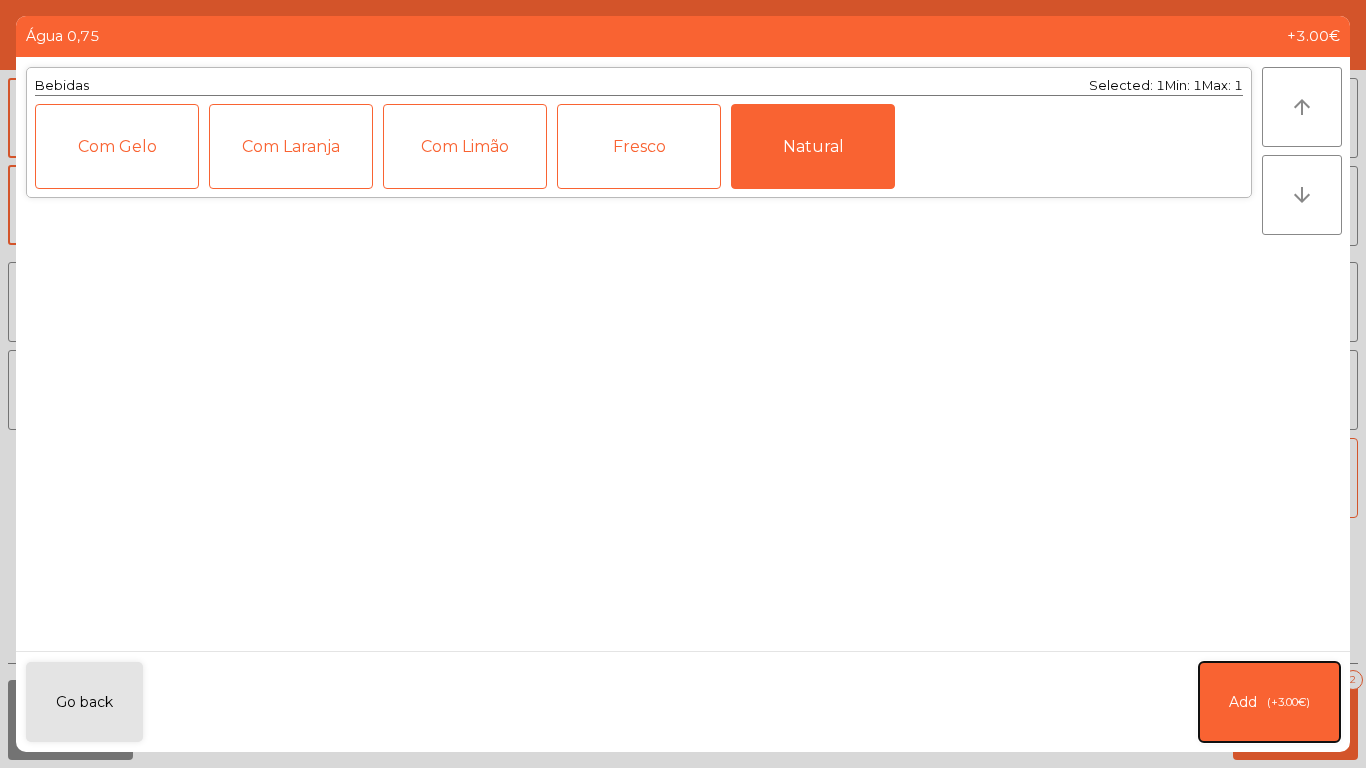 click on "(+3.00€)" 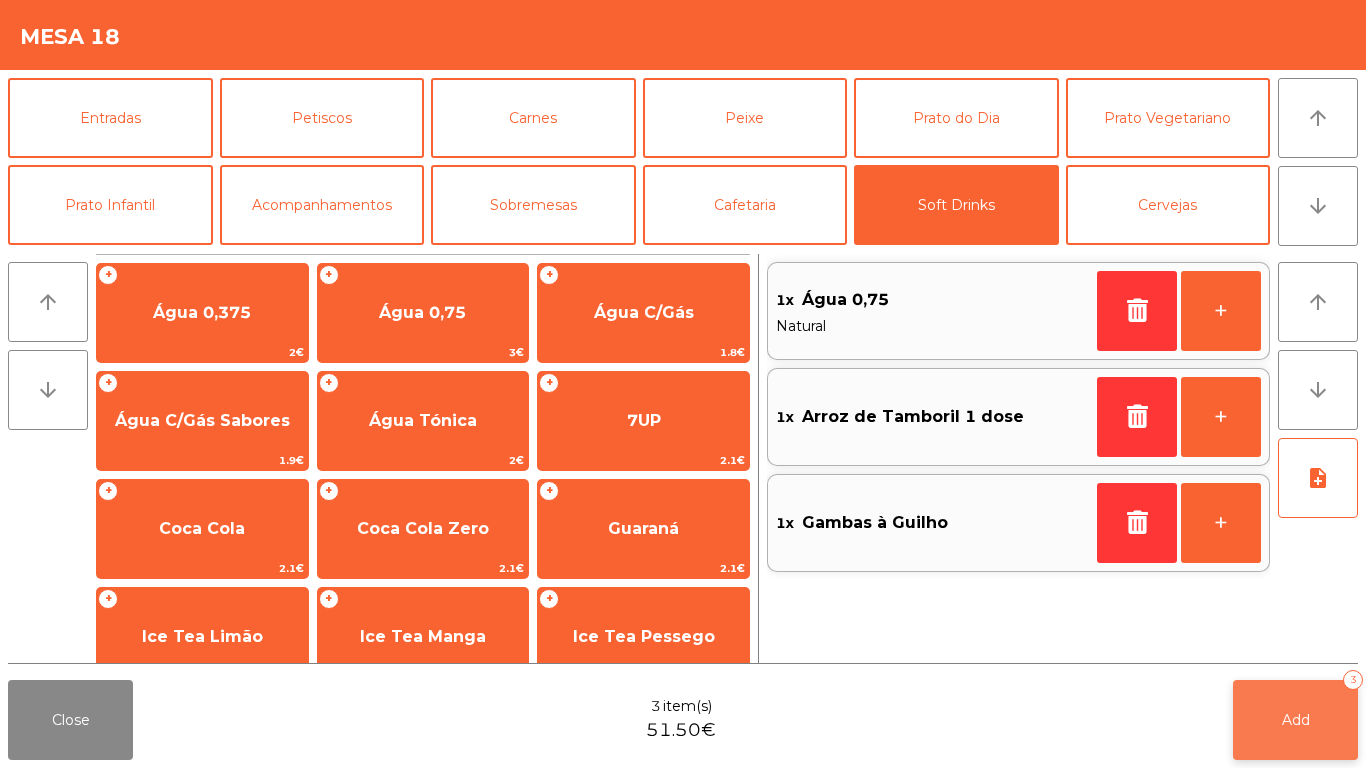 click on "Add   3" 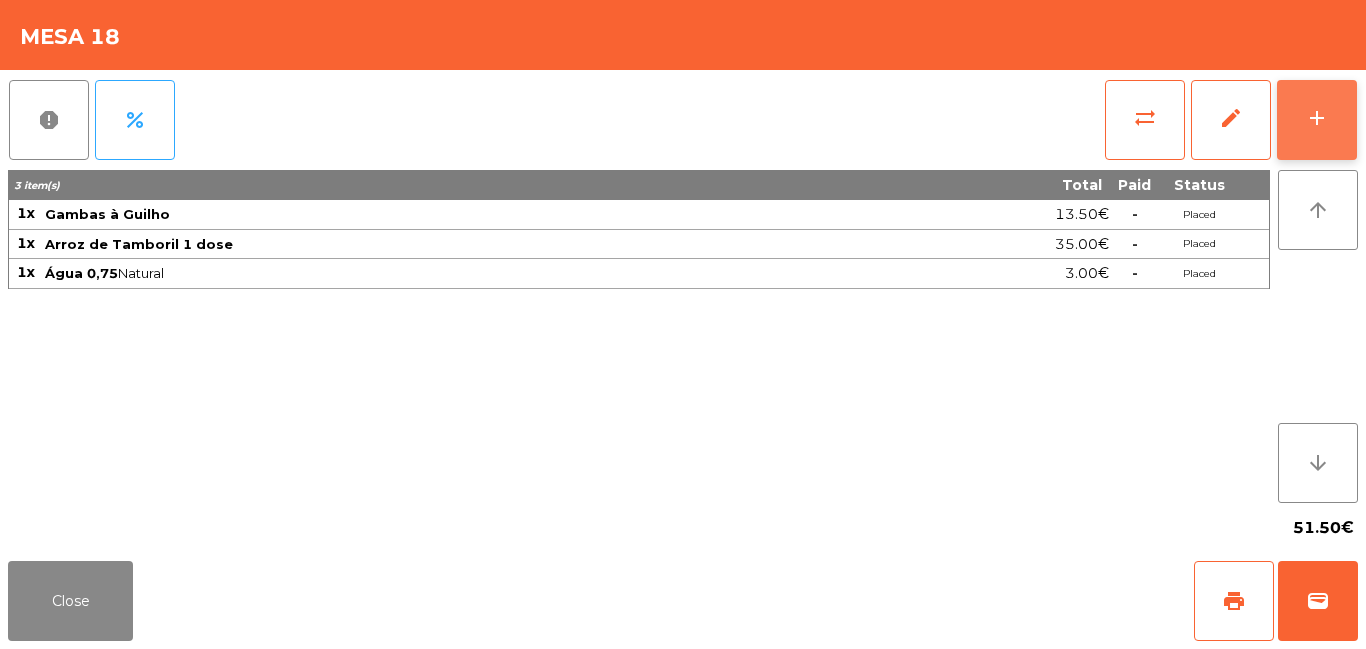 click on "add" 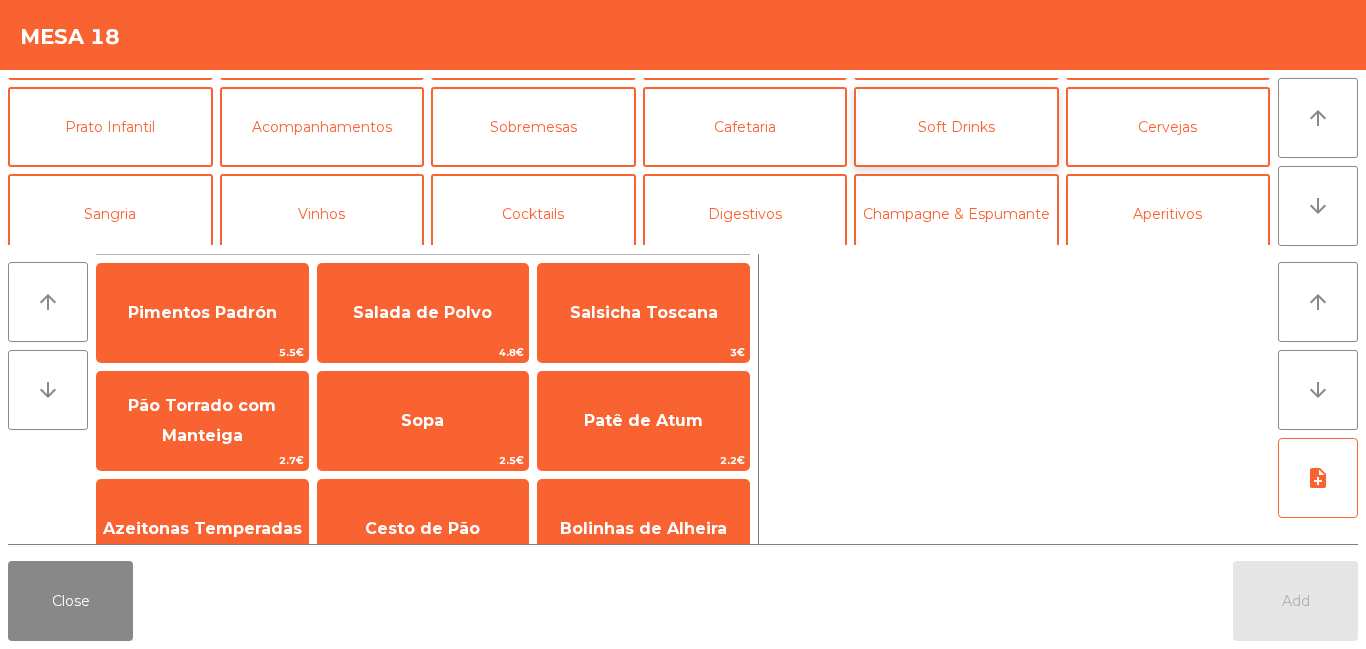 scroll, scrollTop: 100, scrollLeft: 0, axis: vertical 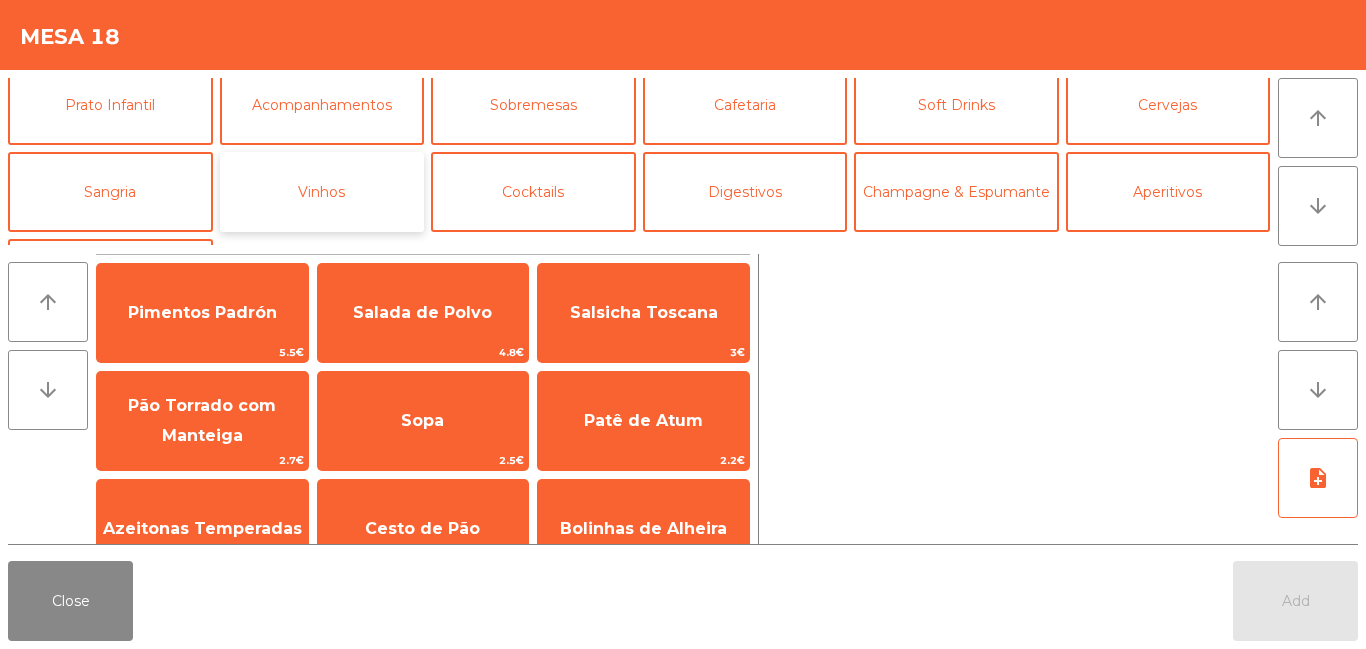 click on "Vinhos" 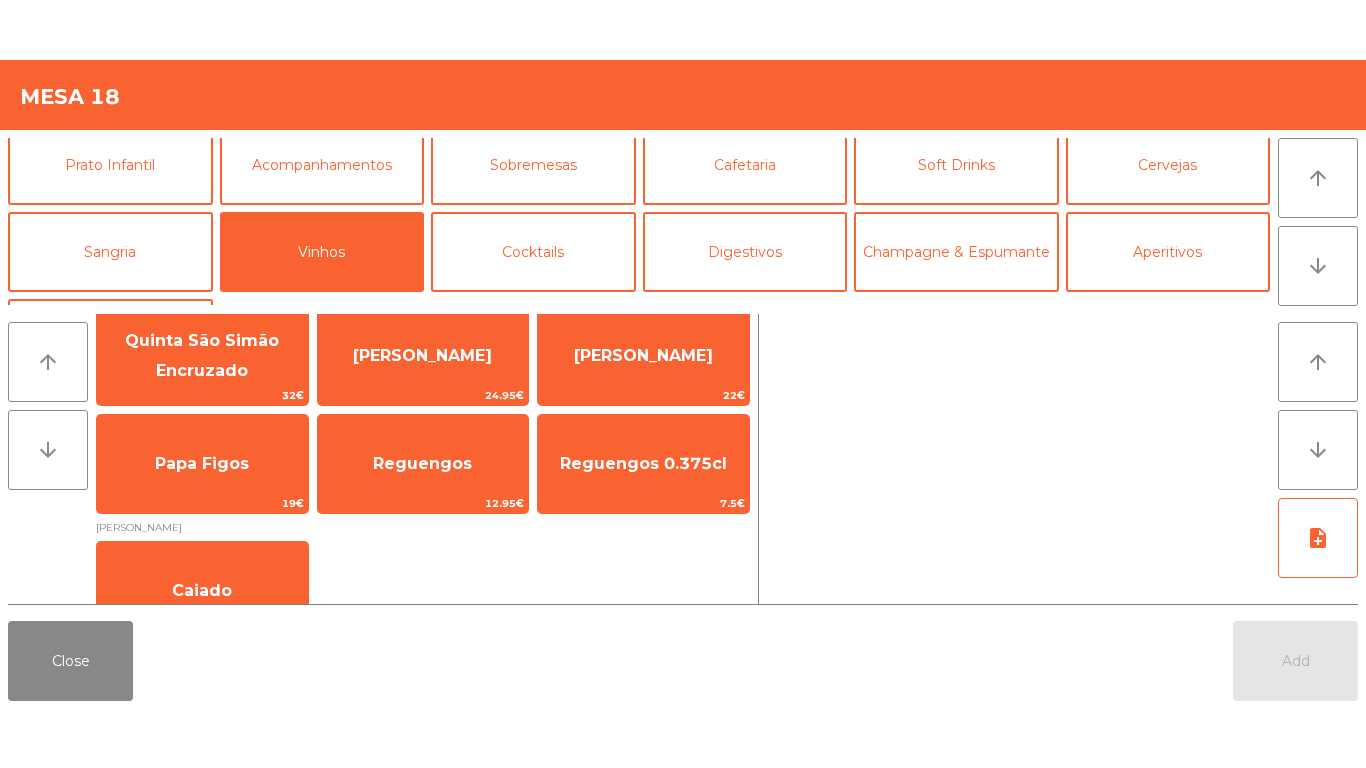 scroll, scrollTop: 600, scrollLeft: 0, axis: vertical 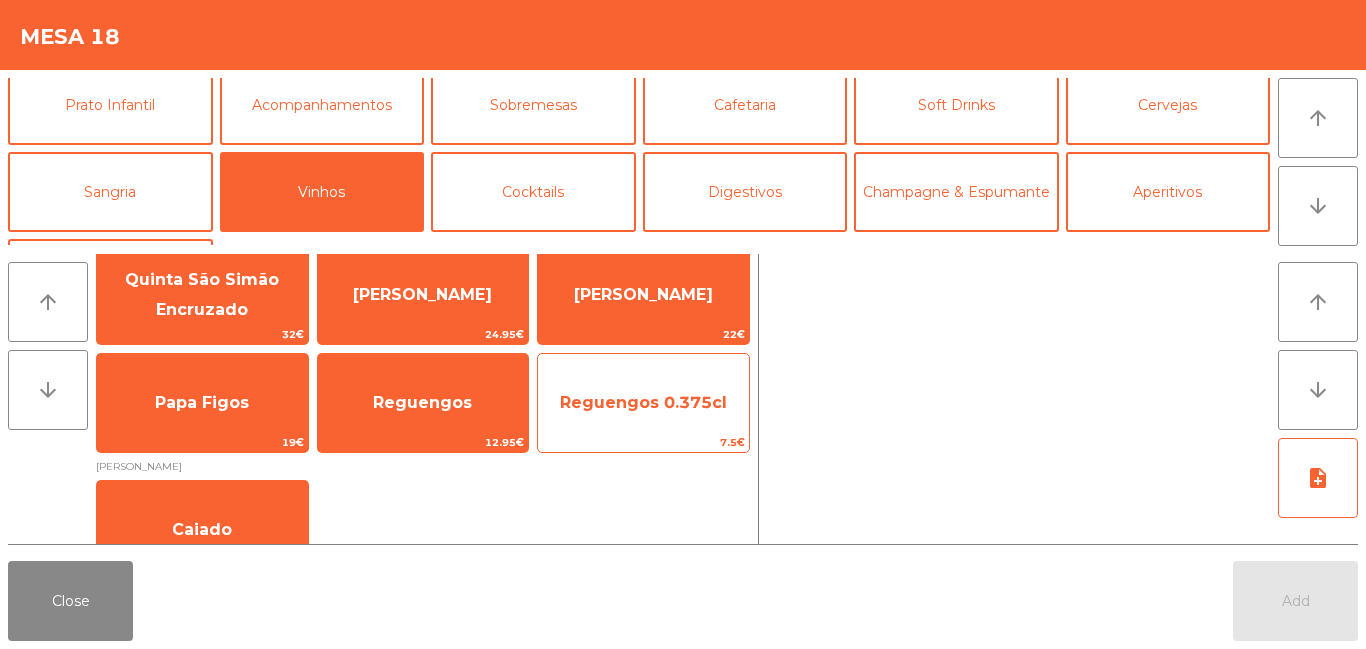 click on "Reguengos 0.375cl   7.5€" 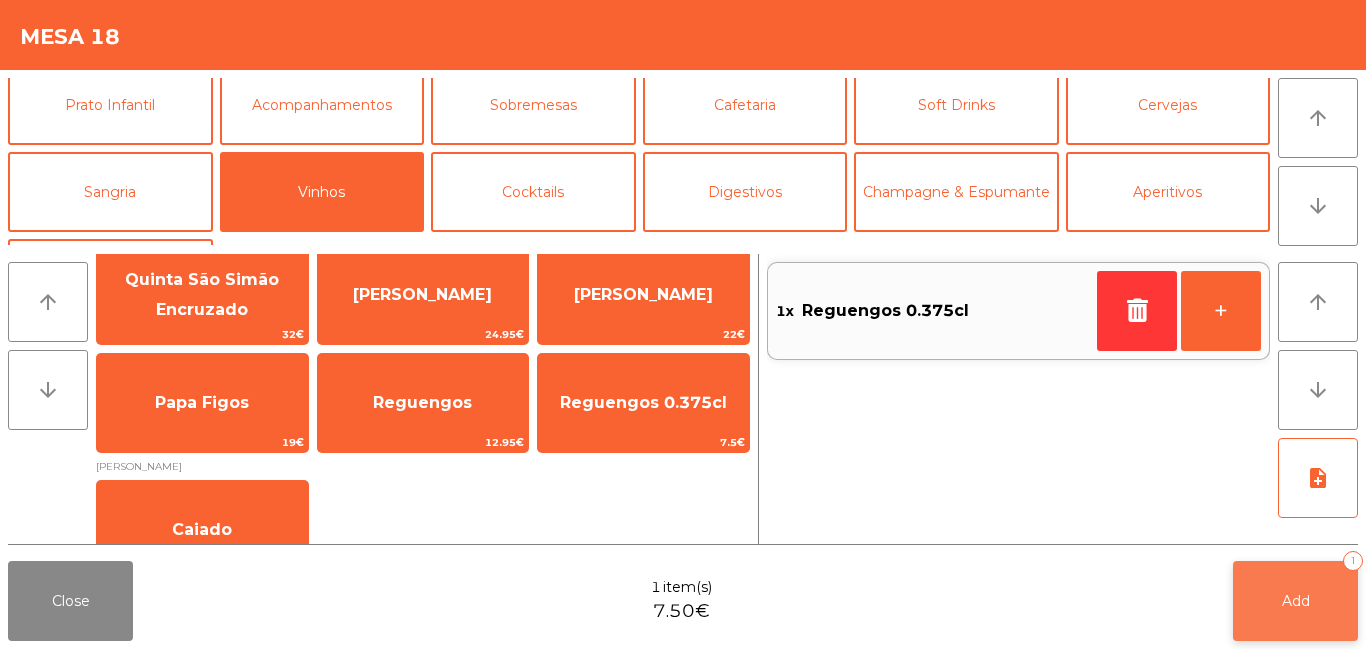 click on "Add   1" 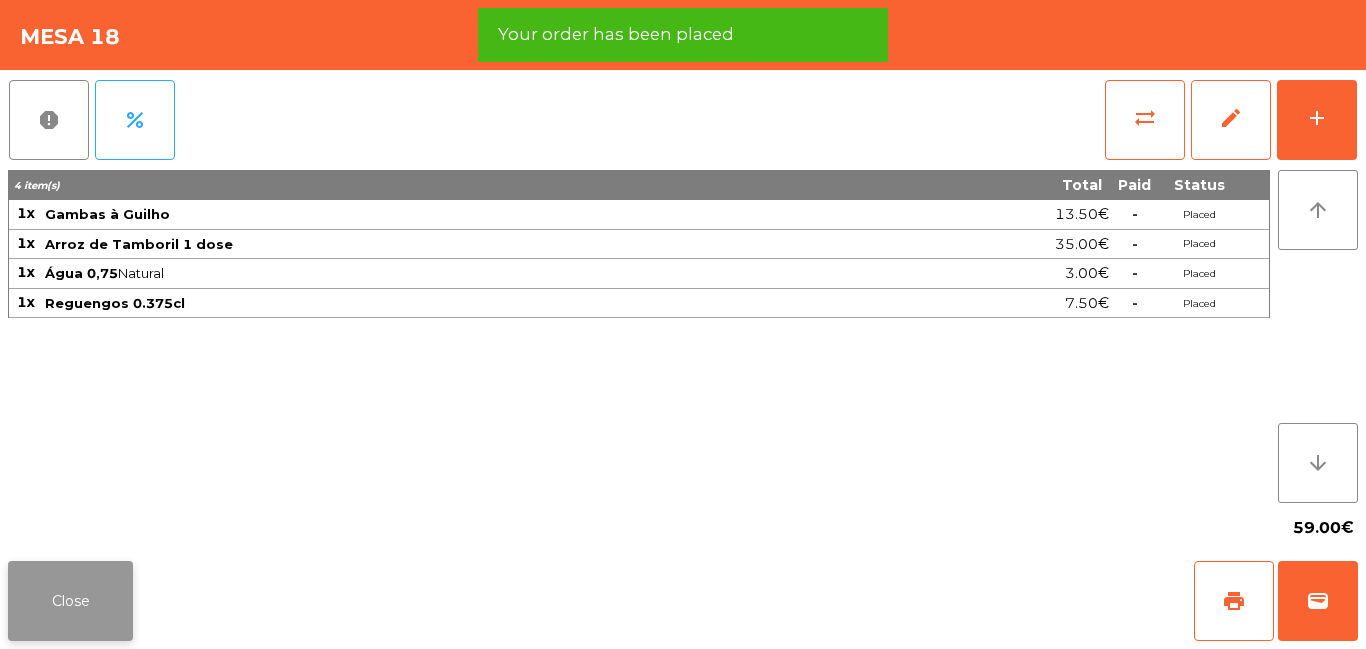 click on "Close" 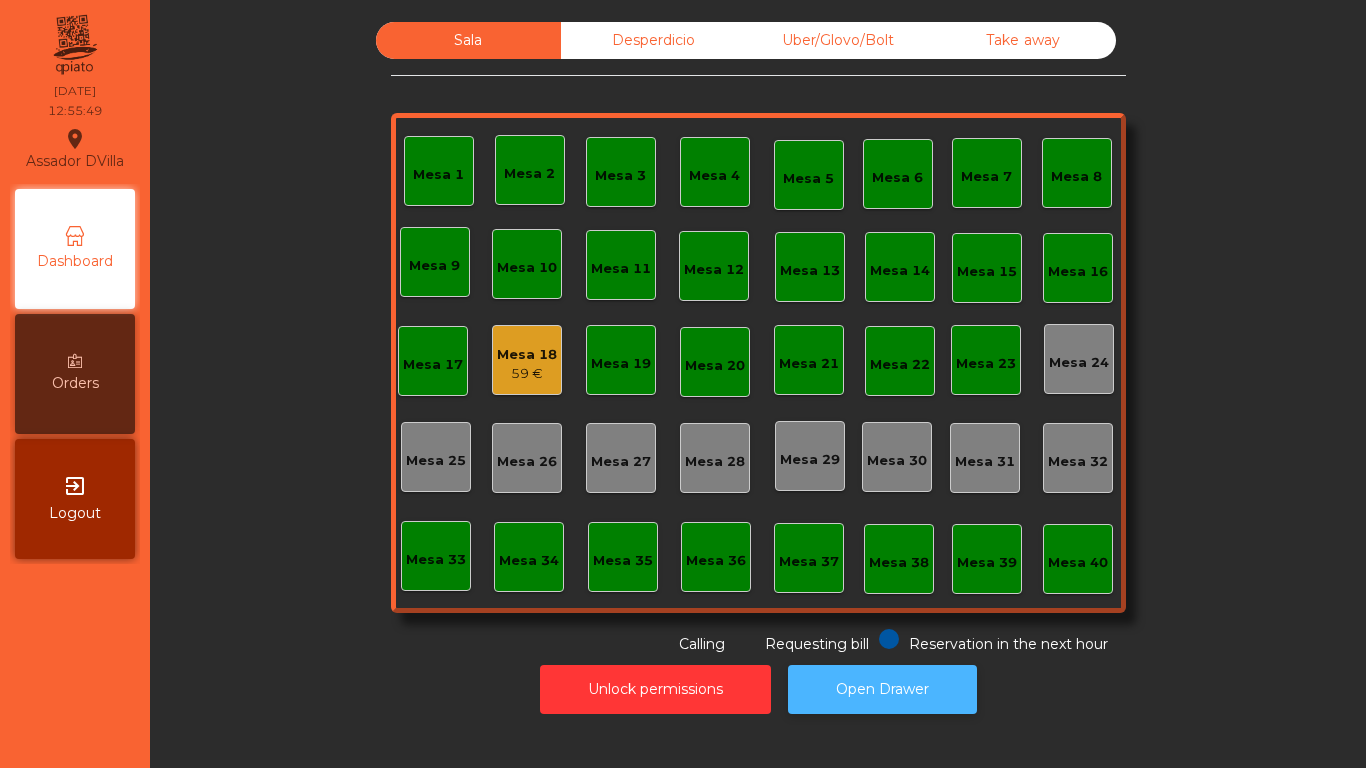 click on "Open Drawer" 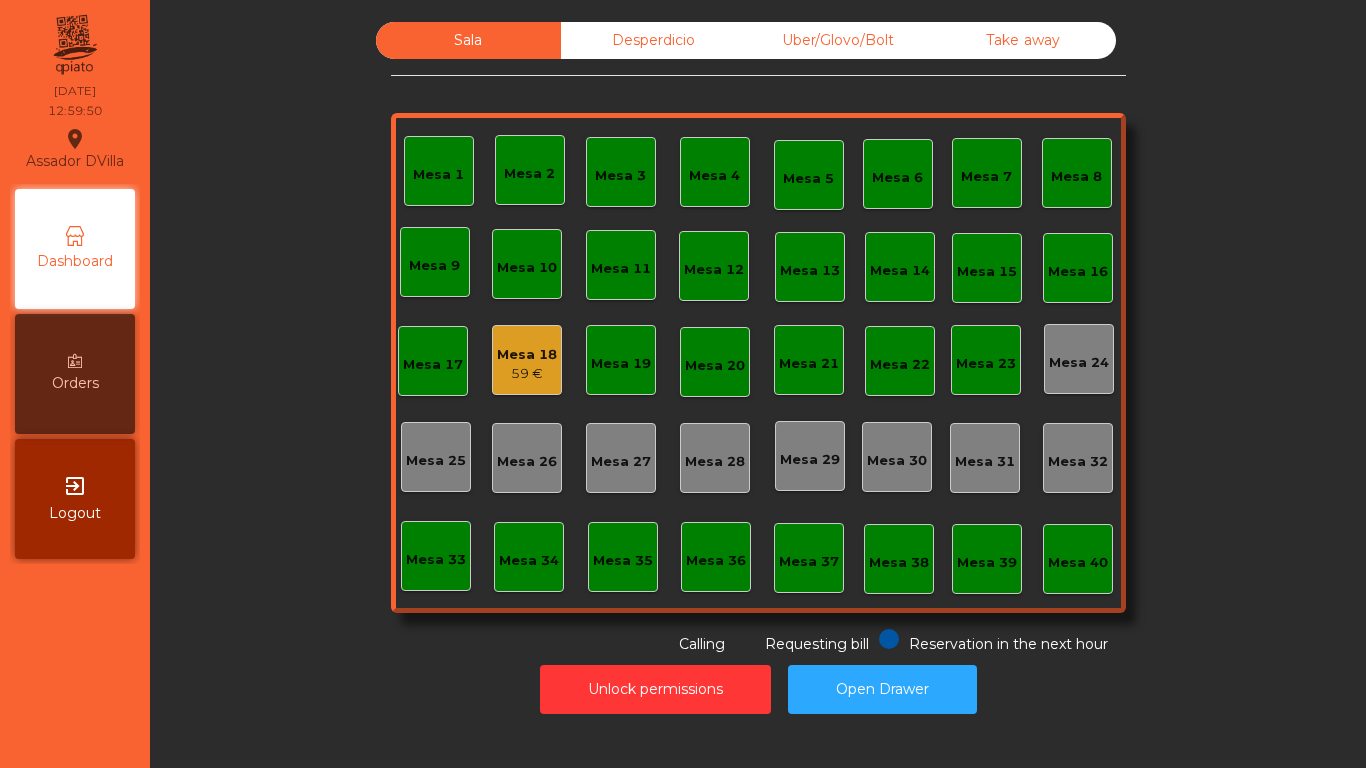 click on "Mesa 18   59 €" 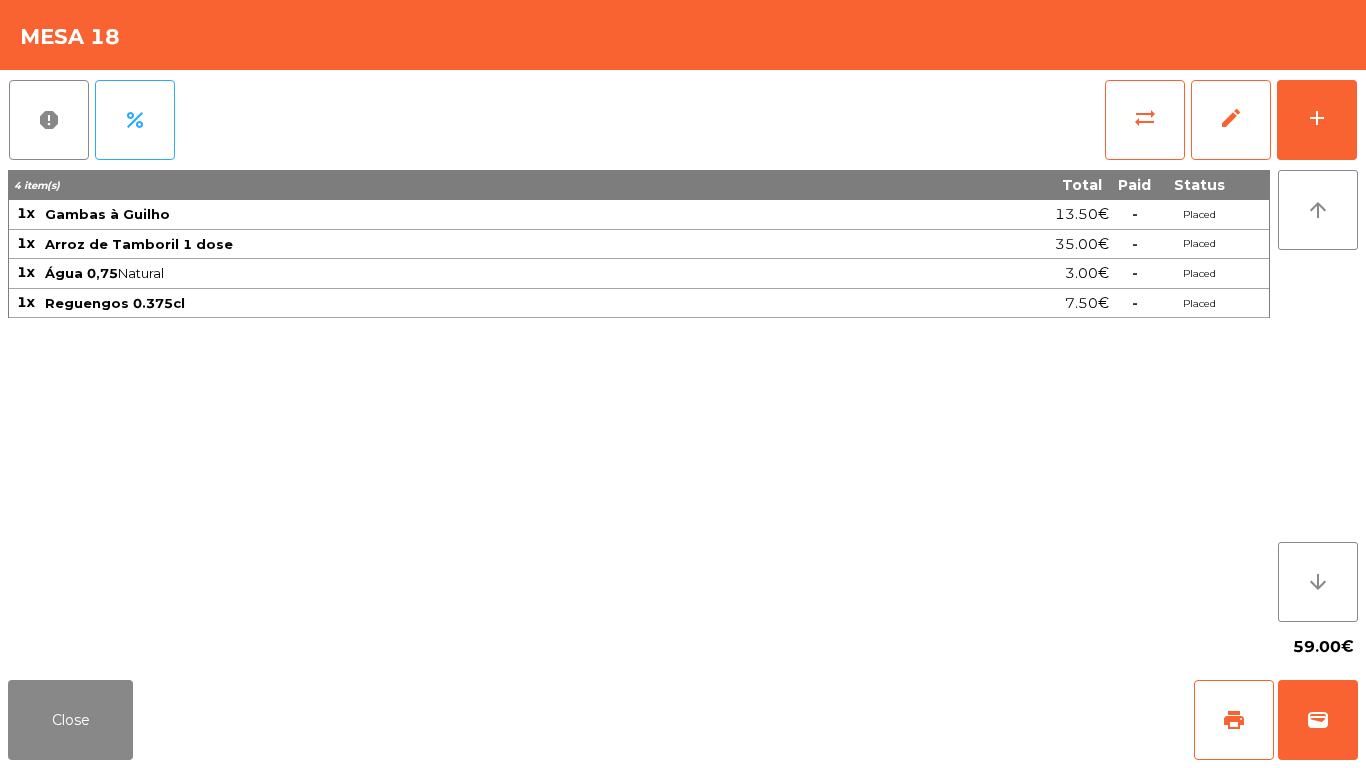 click on "report   percent   sync_alt   edit   add  4 item(s) Total Paid Status 1x Gambas à Guilho 13.50€  -  Placed 1x Arroz de Tamboril 1 dose 35.00€  -  Placed 1x Água 0,75  Natural  3.00€  -  Placed 1x Reguengos 0.375cl 7.50€  -  Placed arrow_upward arrow_downward  59.00€" 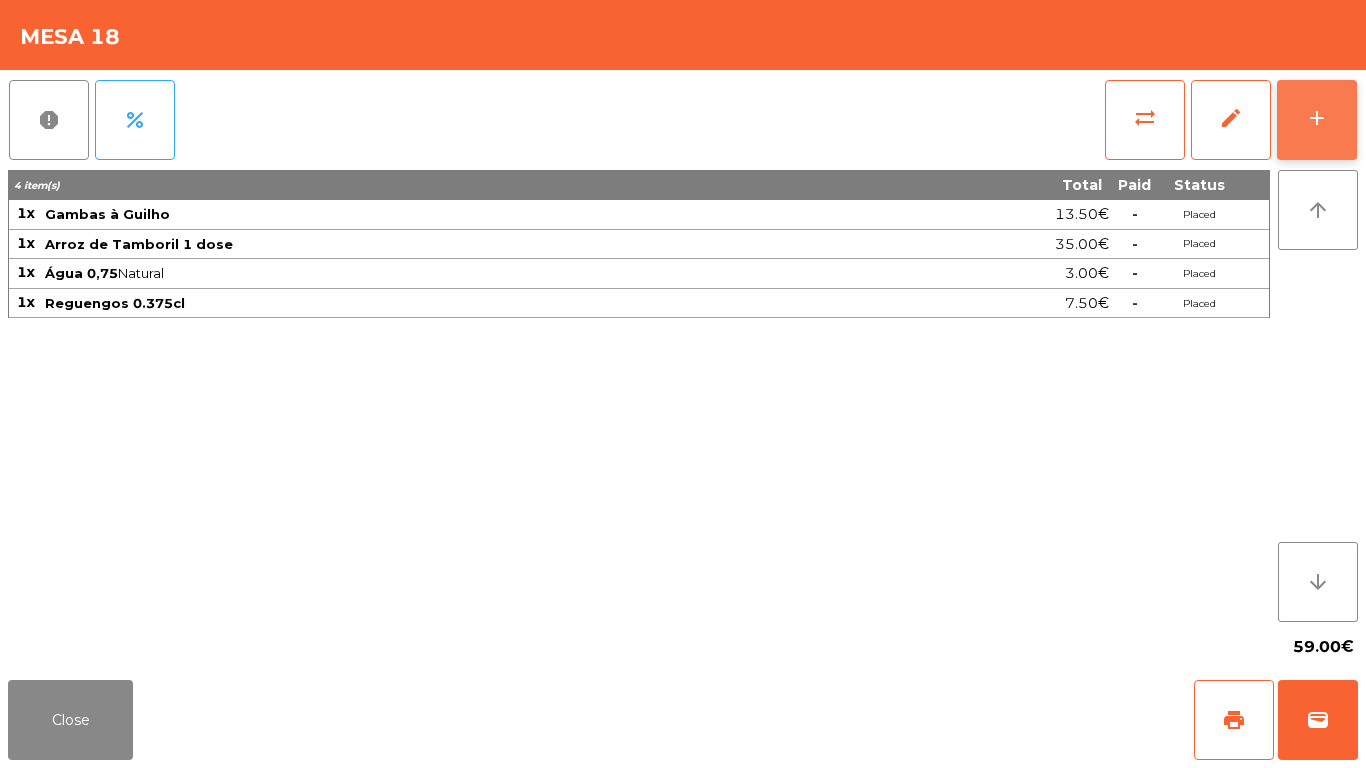 click on "add" 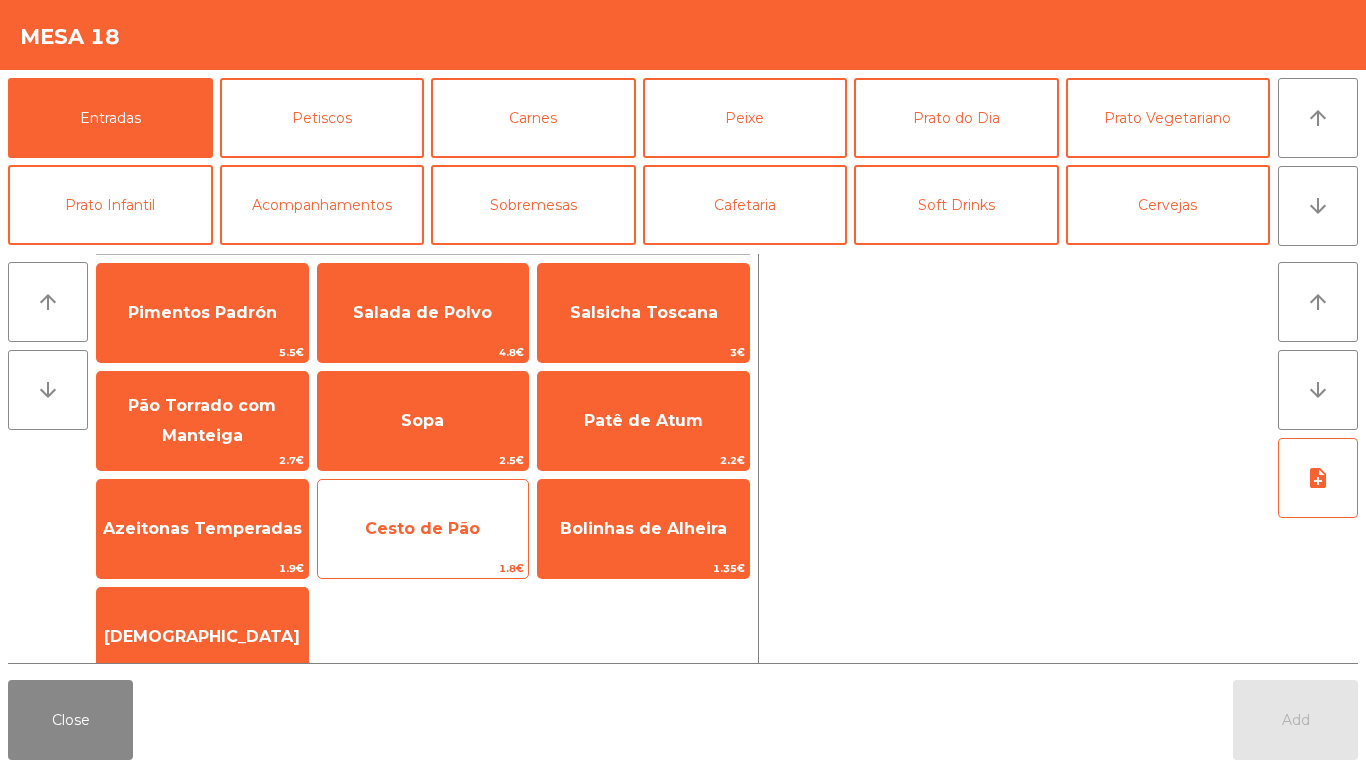 click on "Cesto de Pão" 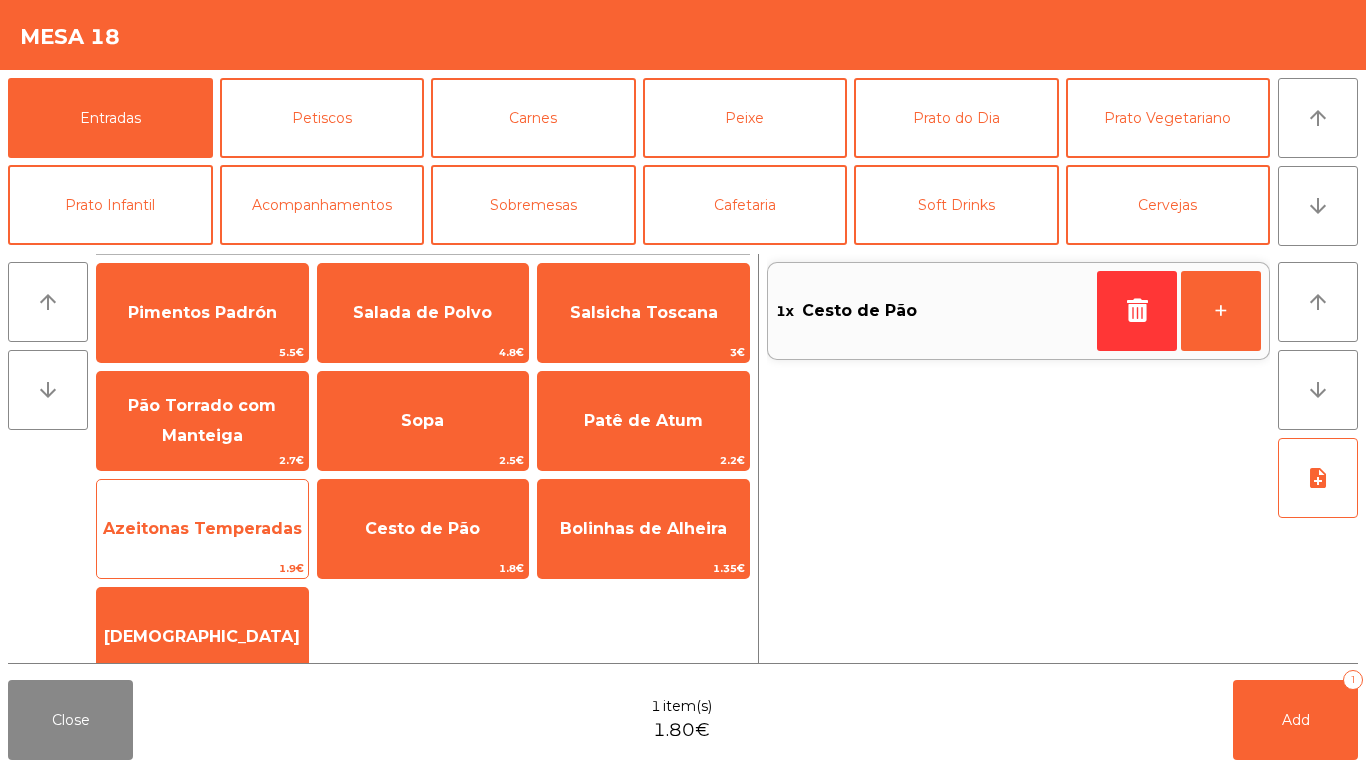 click on "Azeitonas Temperadas" 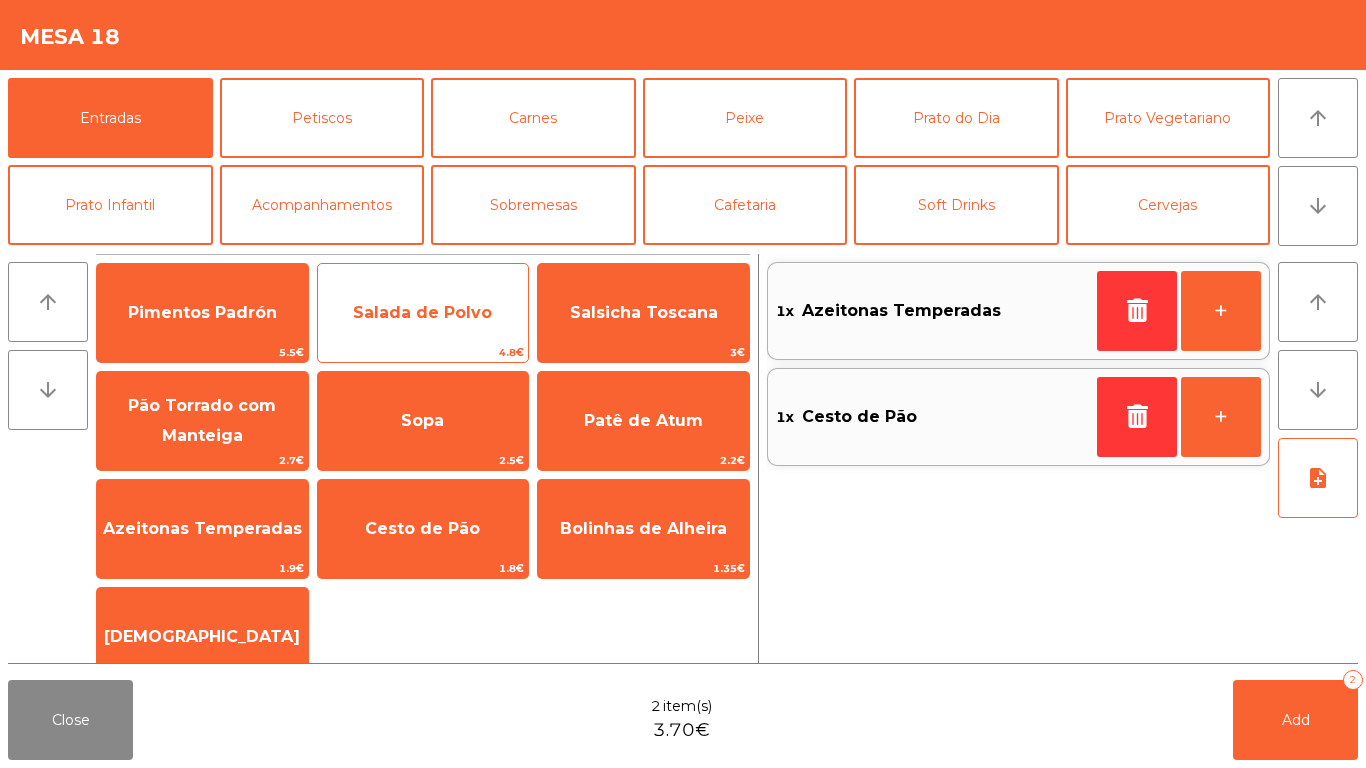 click on "Salada de Polvo" 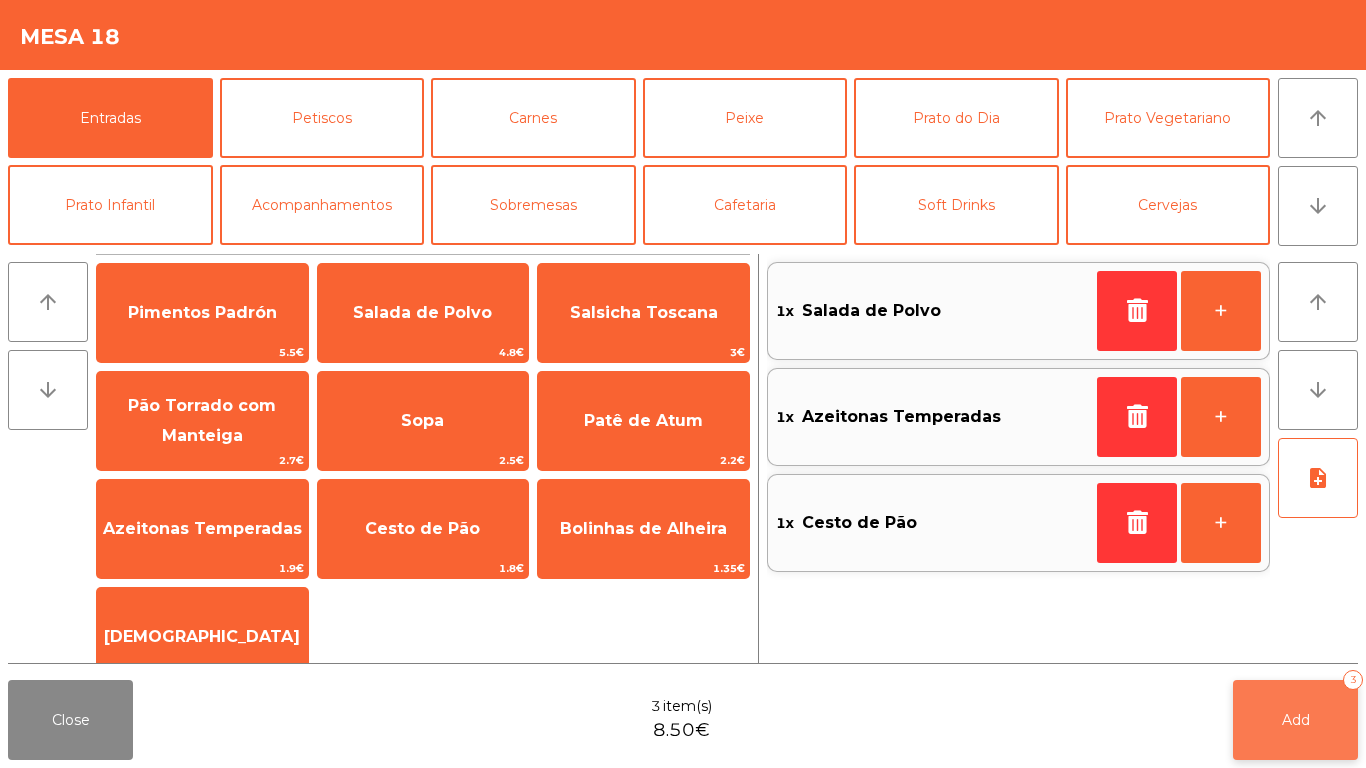 click on "Add   3" 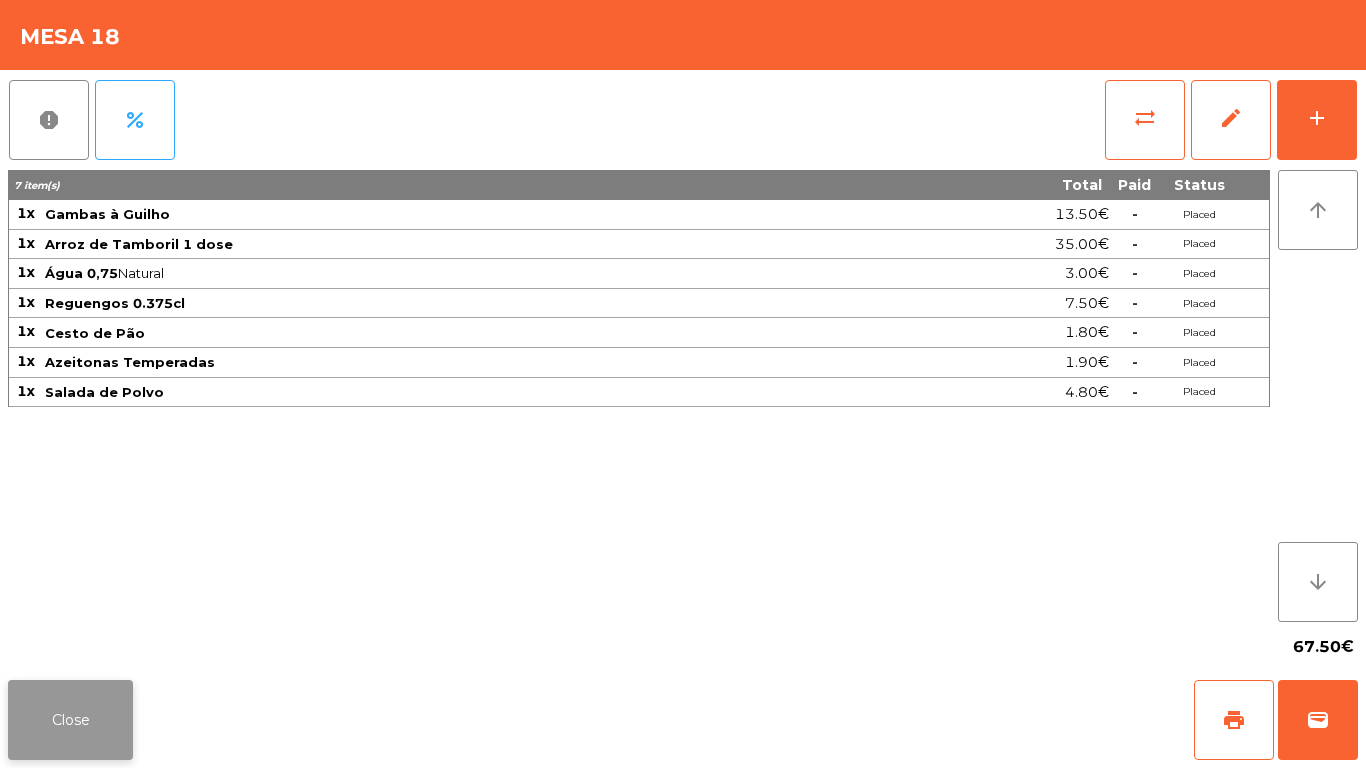 click on "Close" 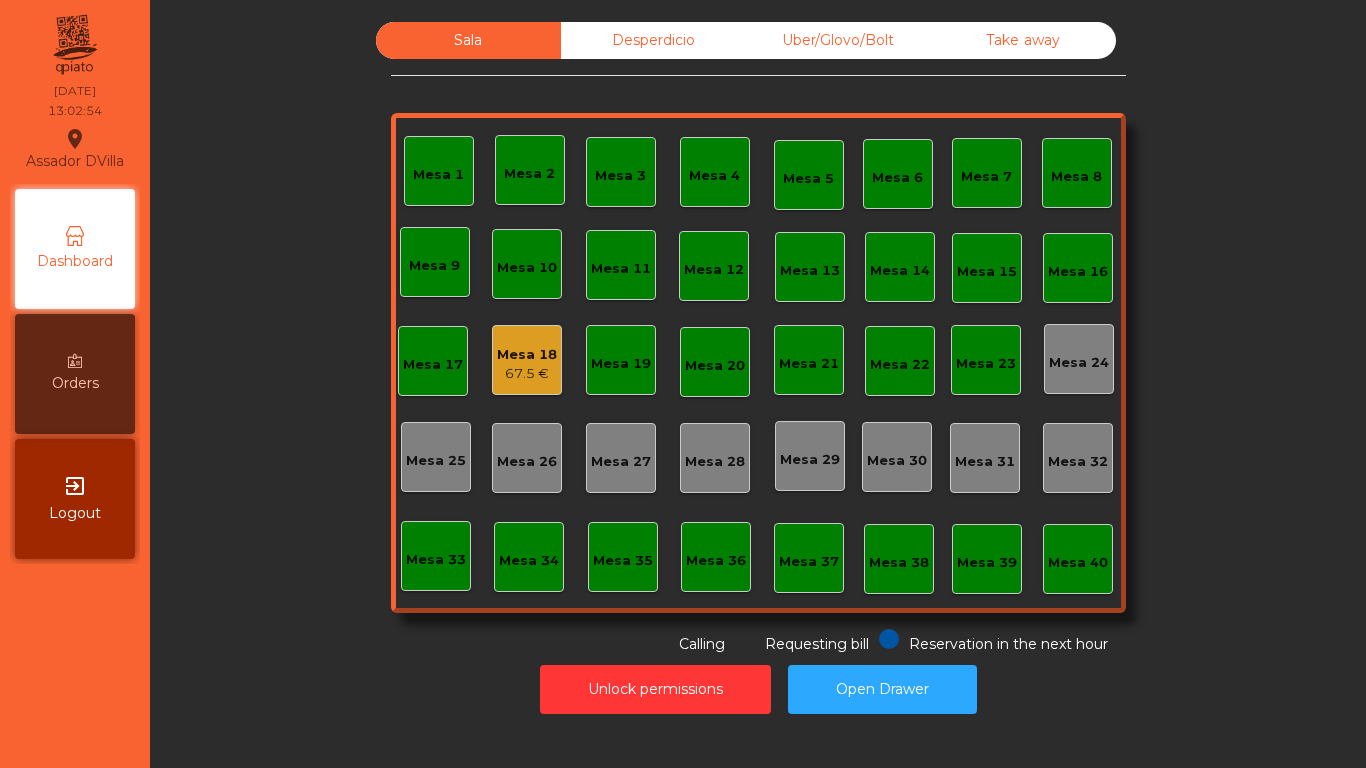 click on "Mesa 18   67.5 €" 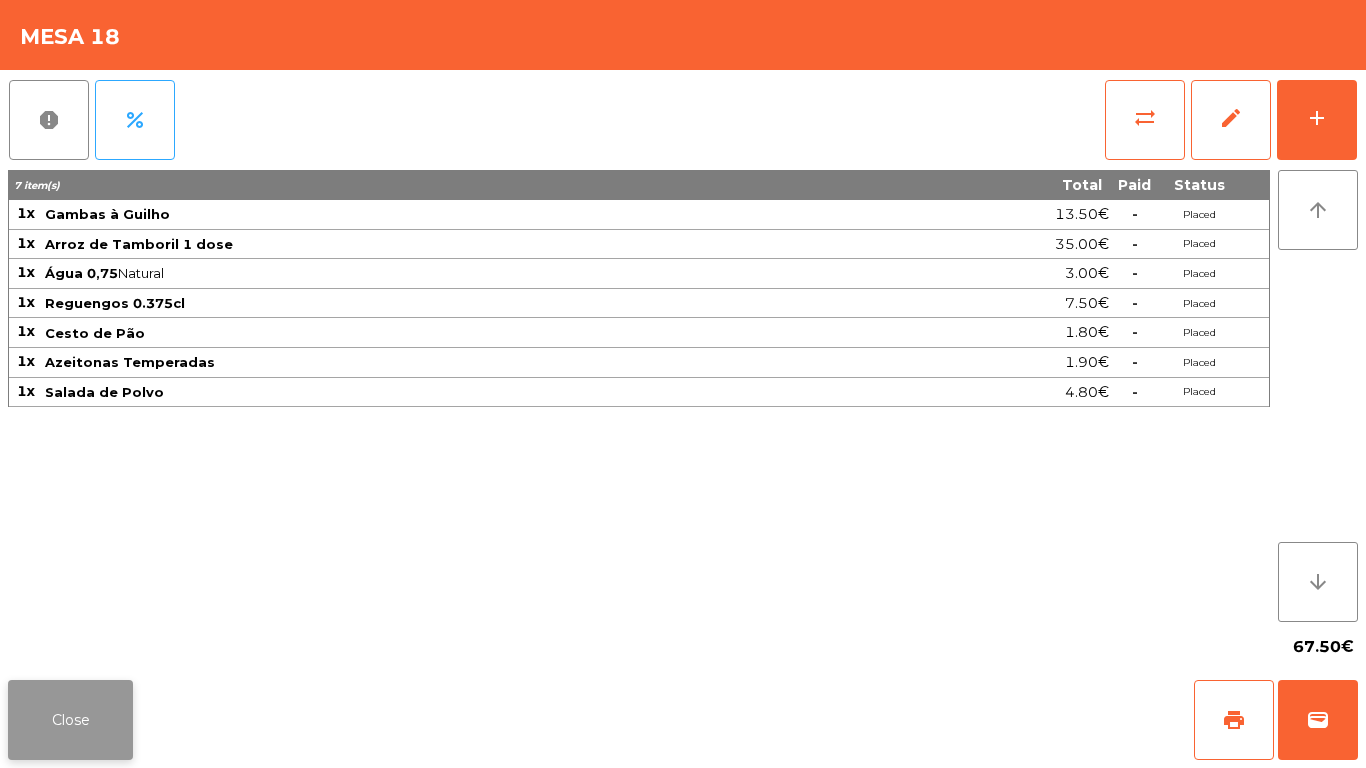 click on "Close" 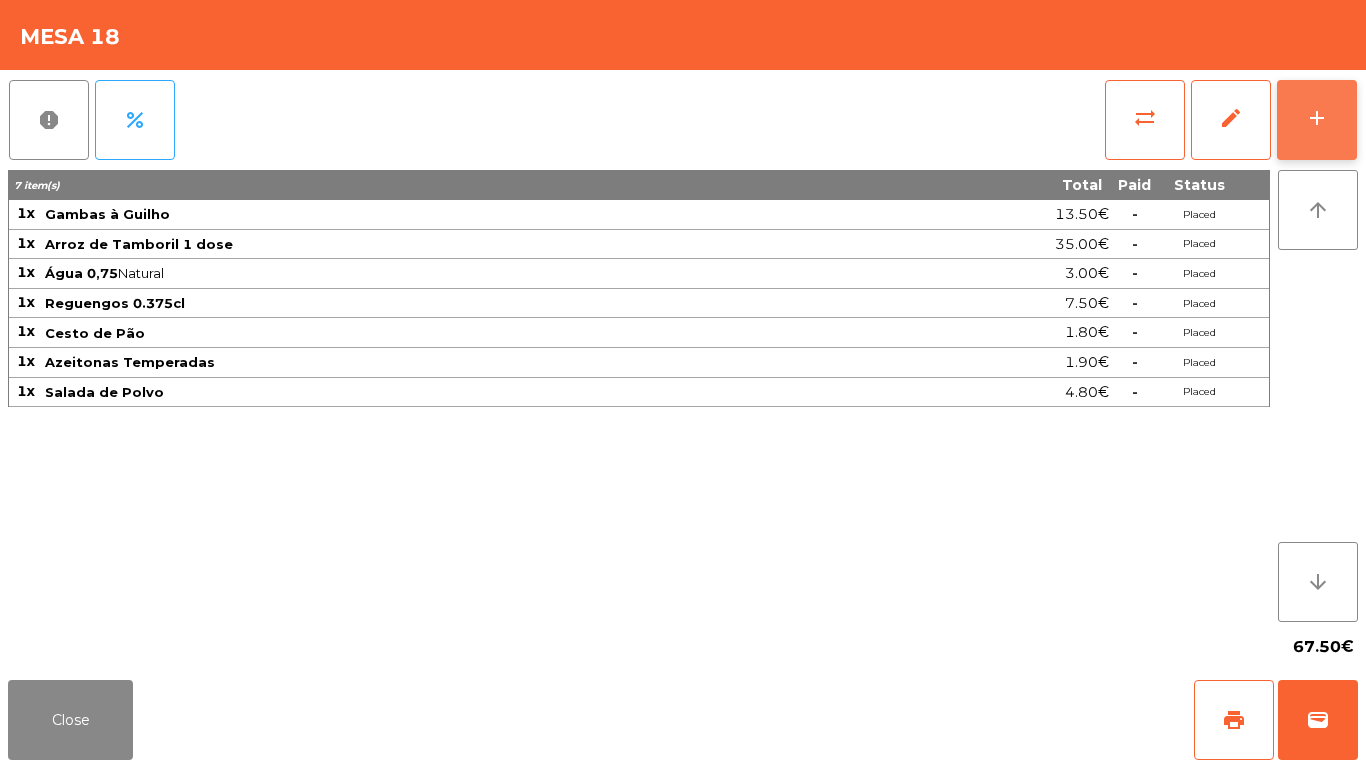 click on "add" 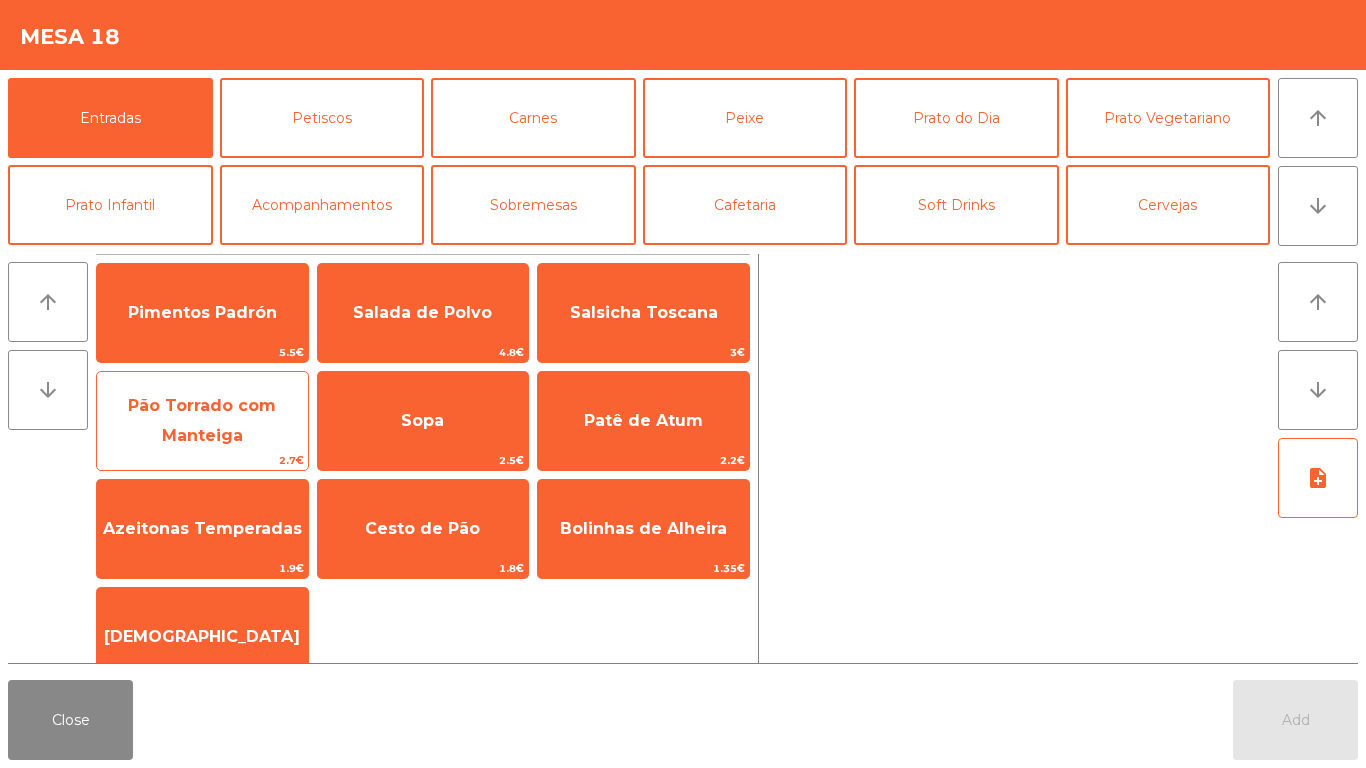 click on "Pão Torrado com Manteiga" 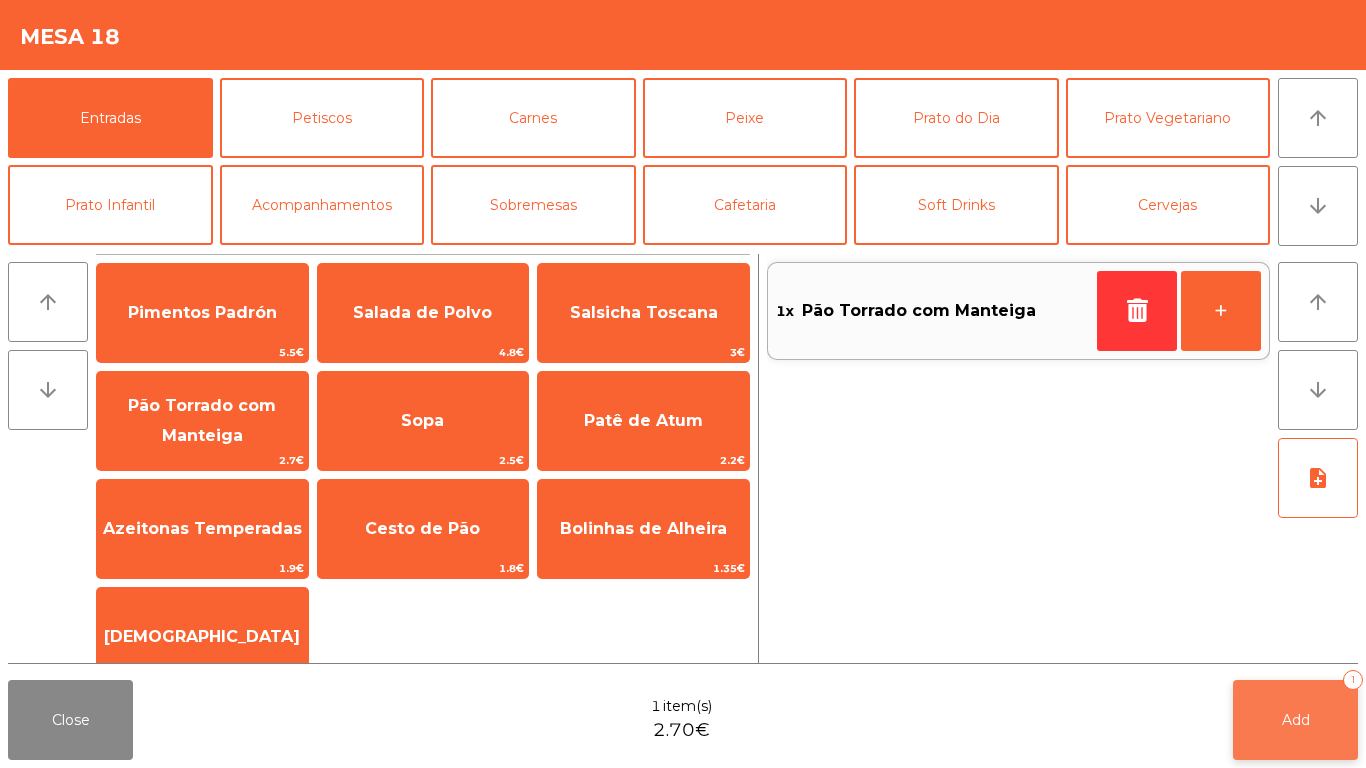 click on "Add   1" 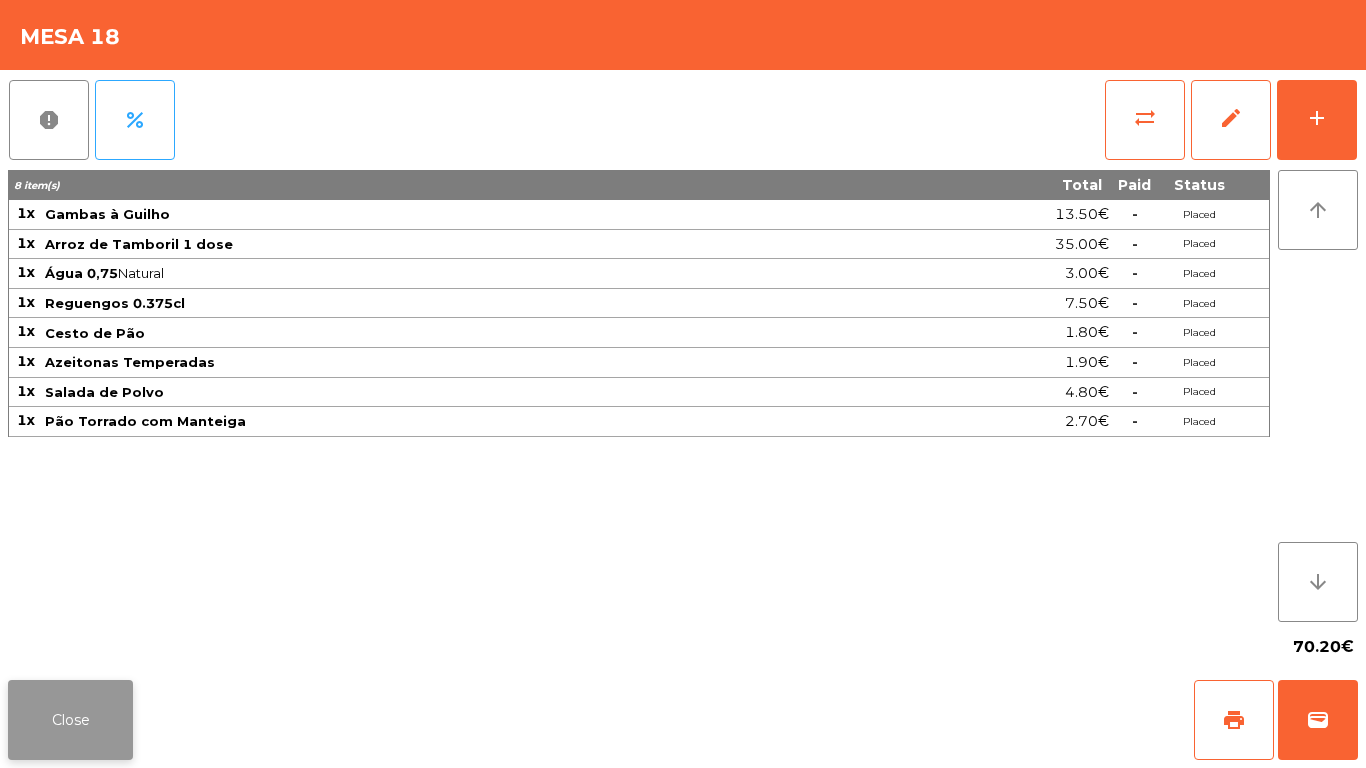 click on "Close" 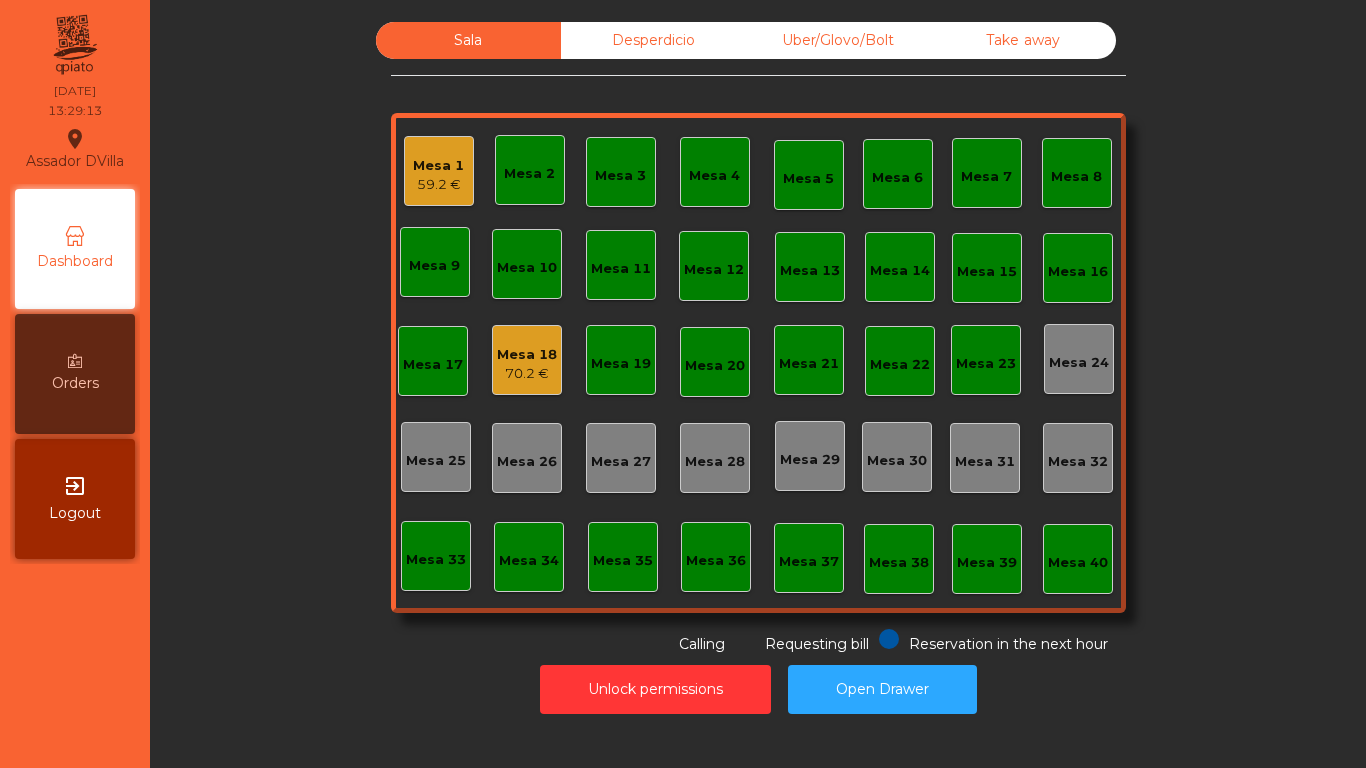 click on "Mesa 1" 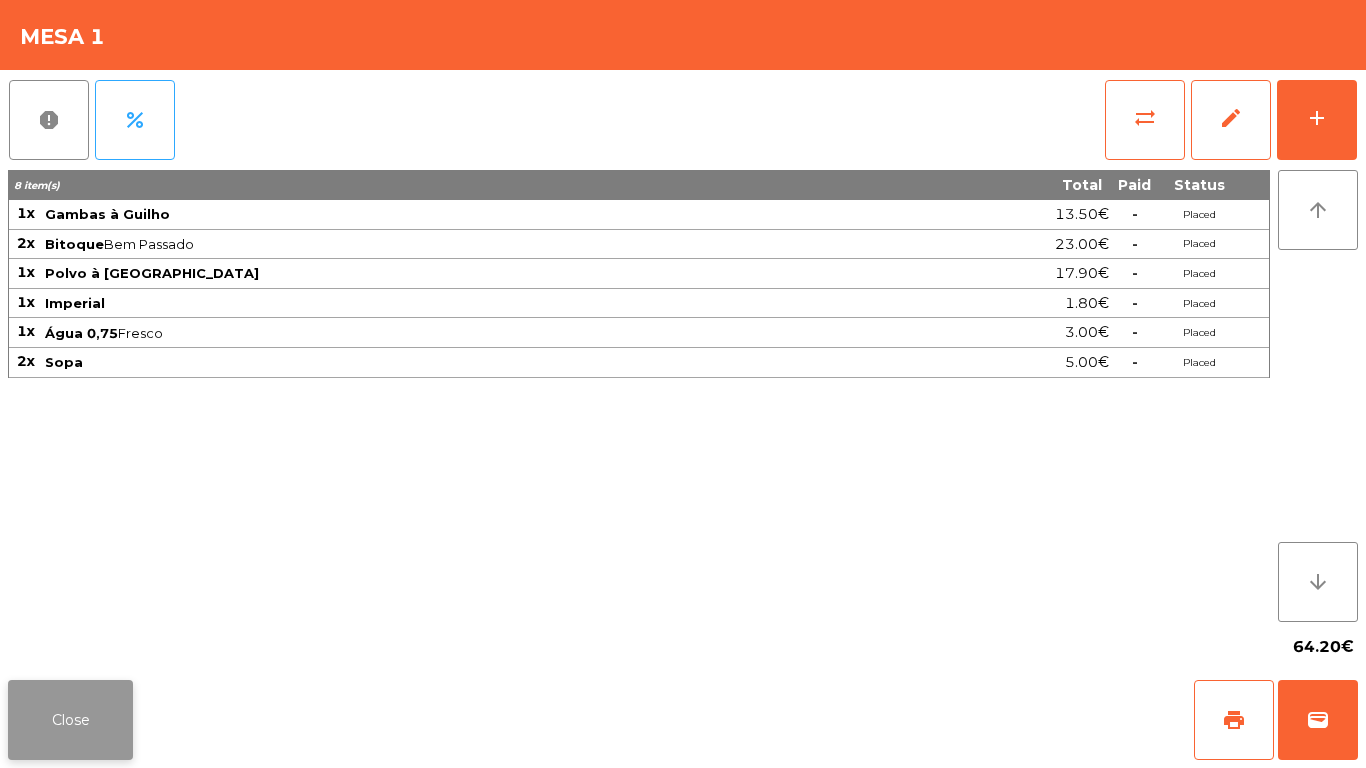 click on "Close" 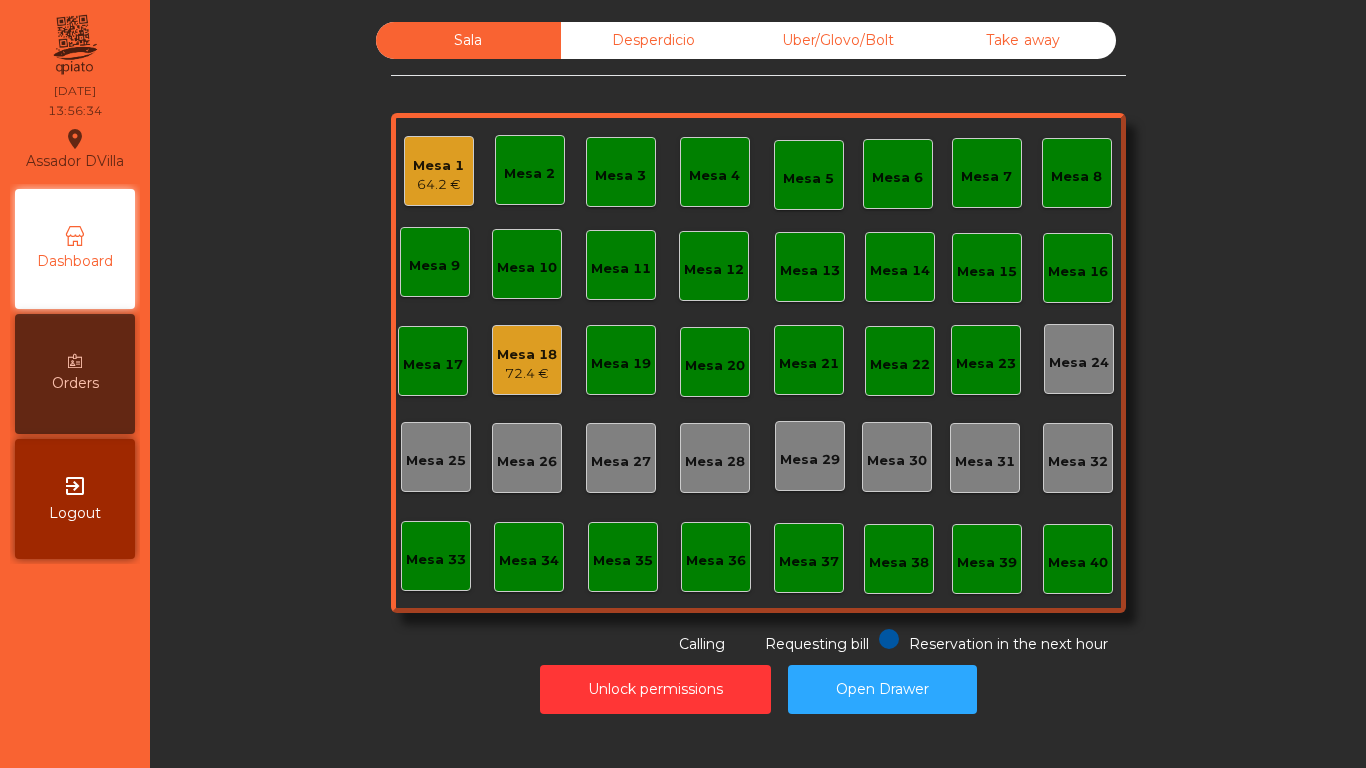 click on "Desperdicio" 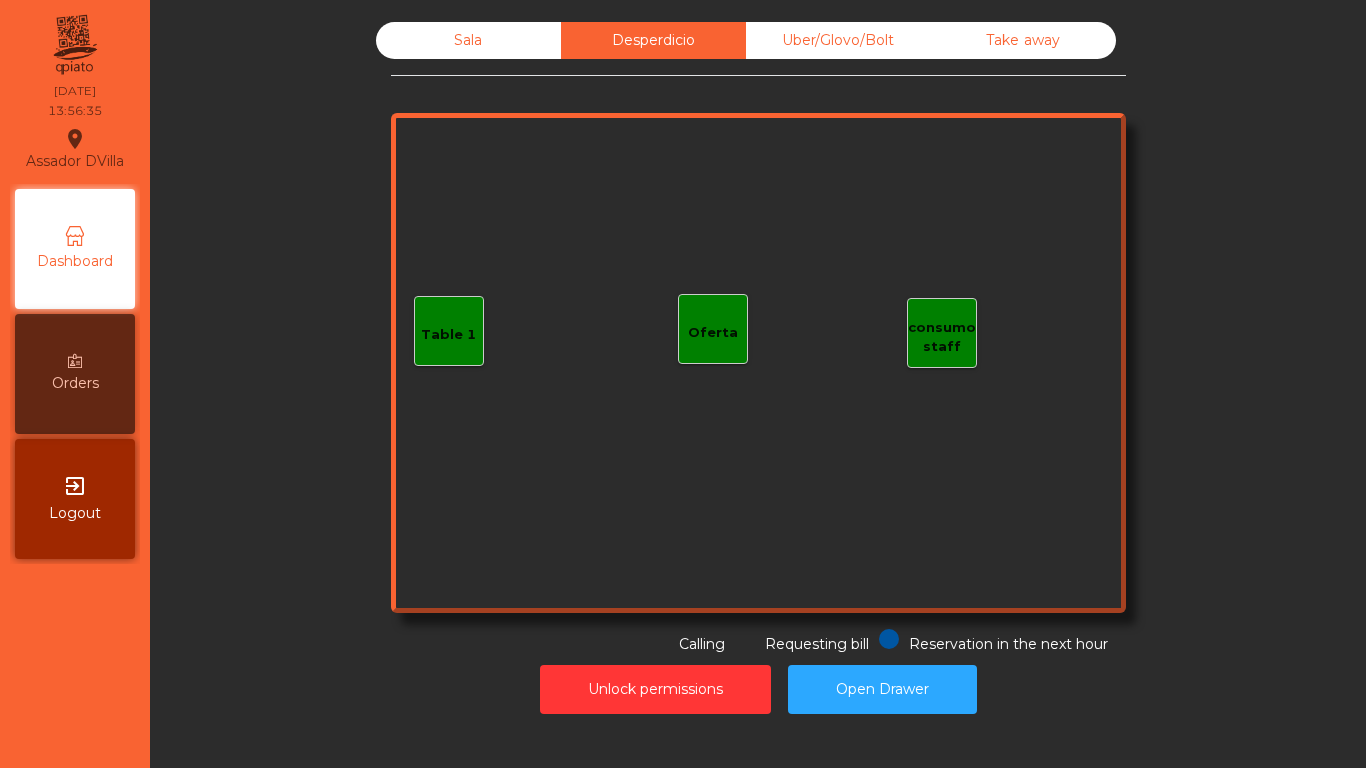 drag, startPoint x: 494, startPoint y: 7, endPoint x: 497, endPoint y: 29, distance: 22.203604 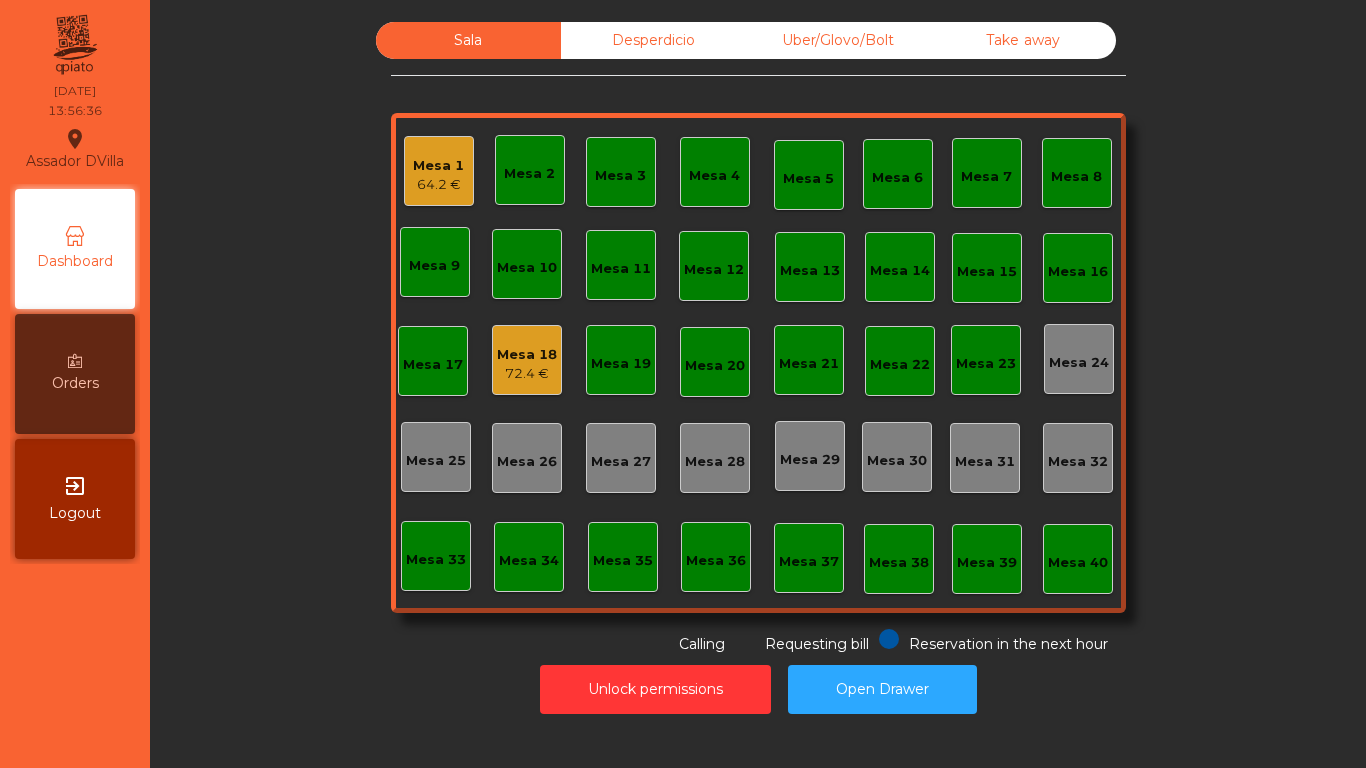 click on "72.4 €" 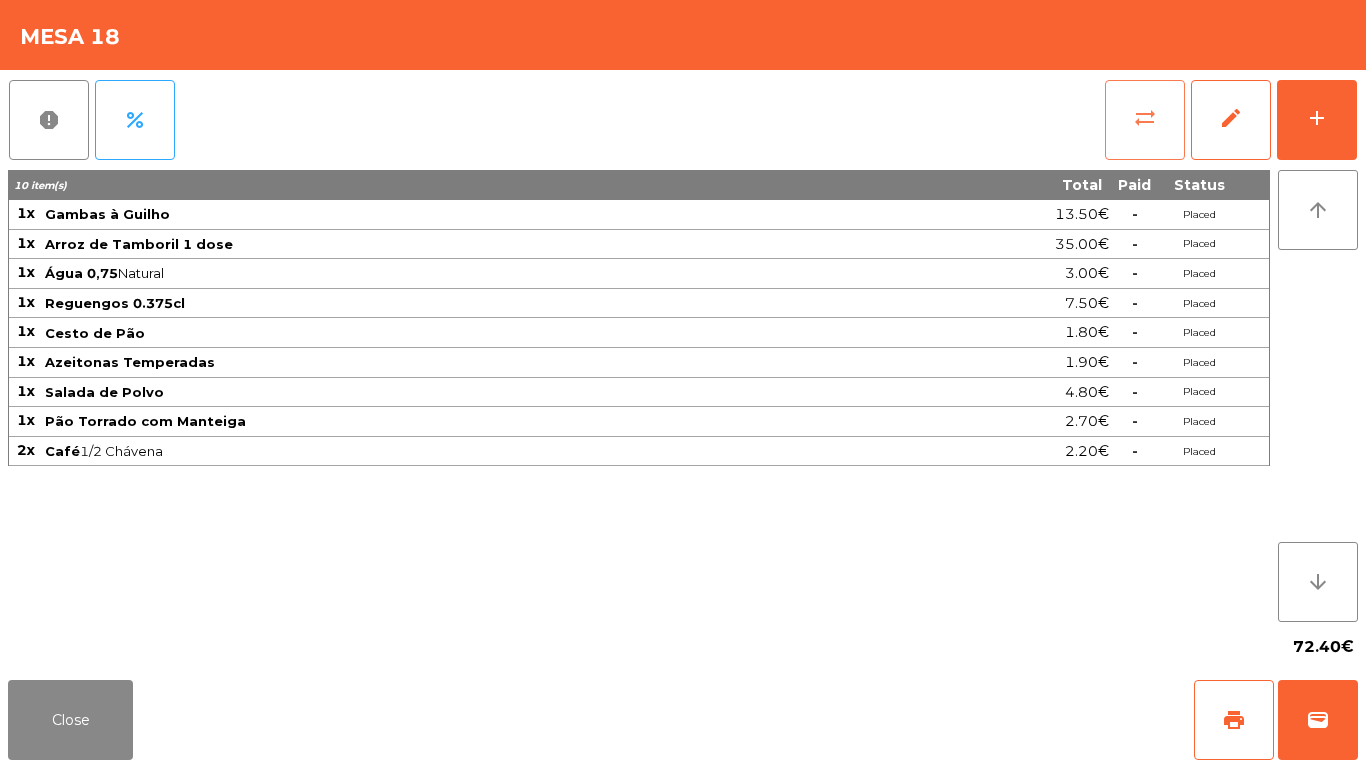 click on "sync_alt" 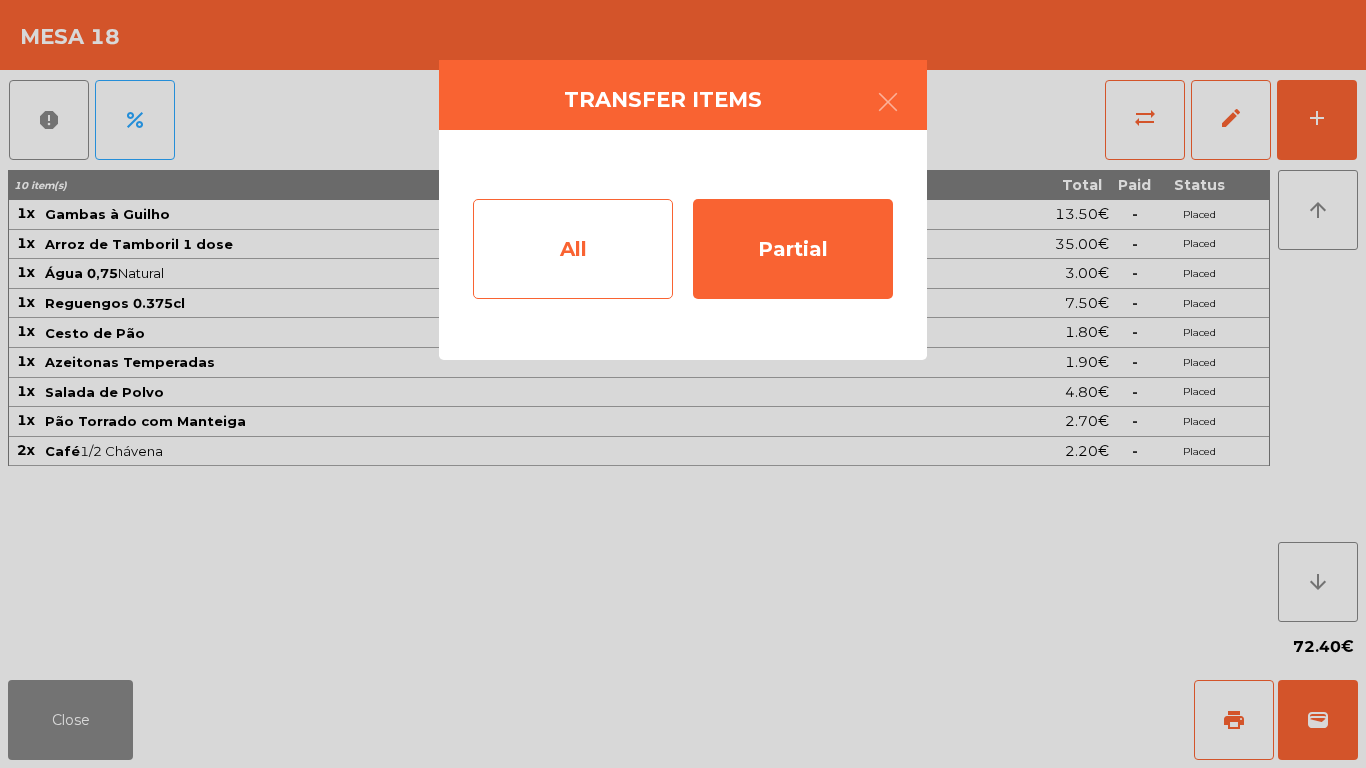 click on "All" 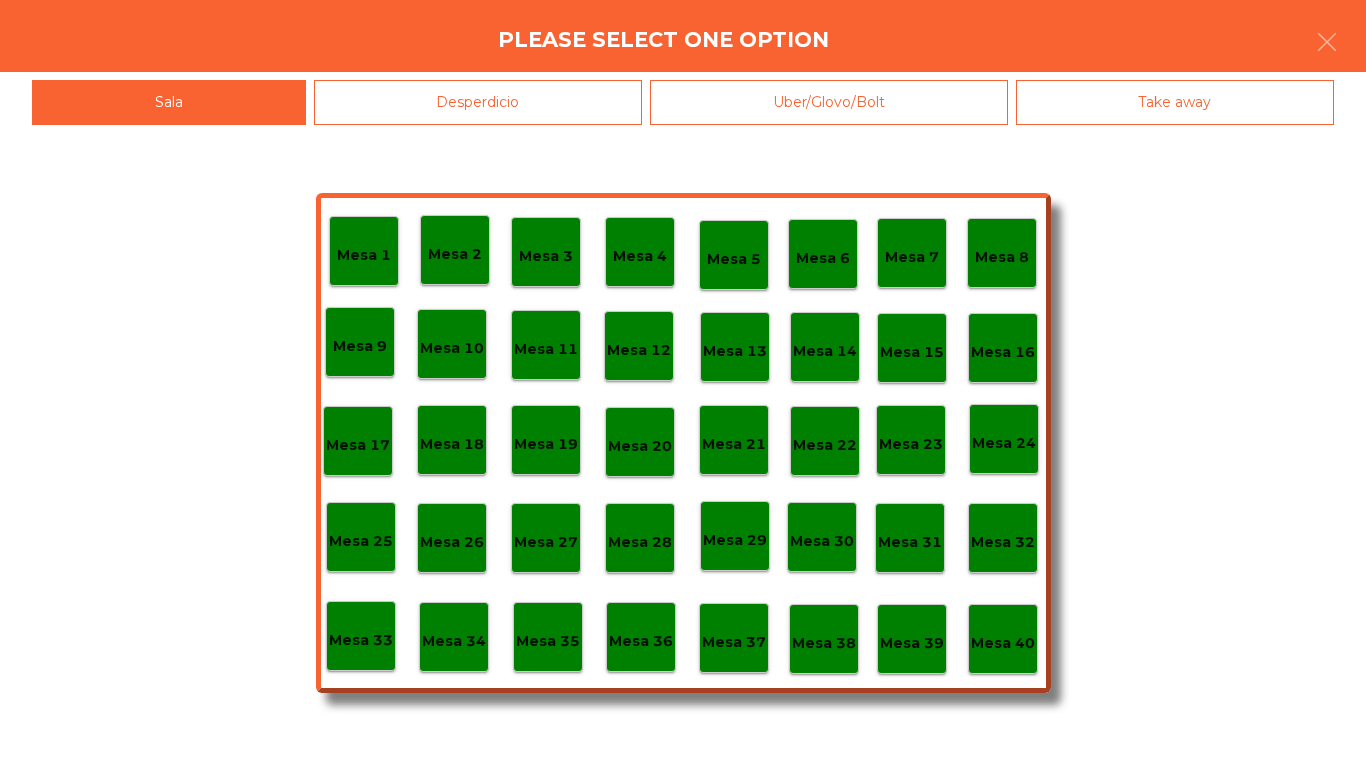 click on "Mesa 40" 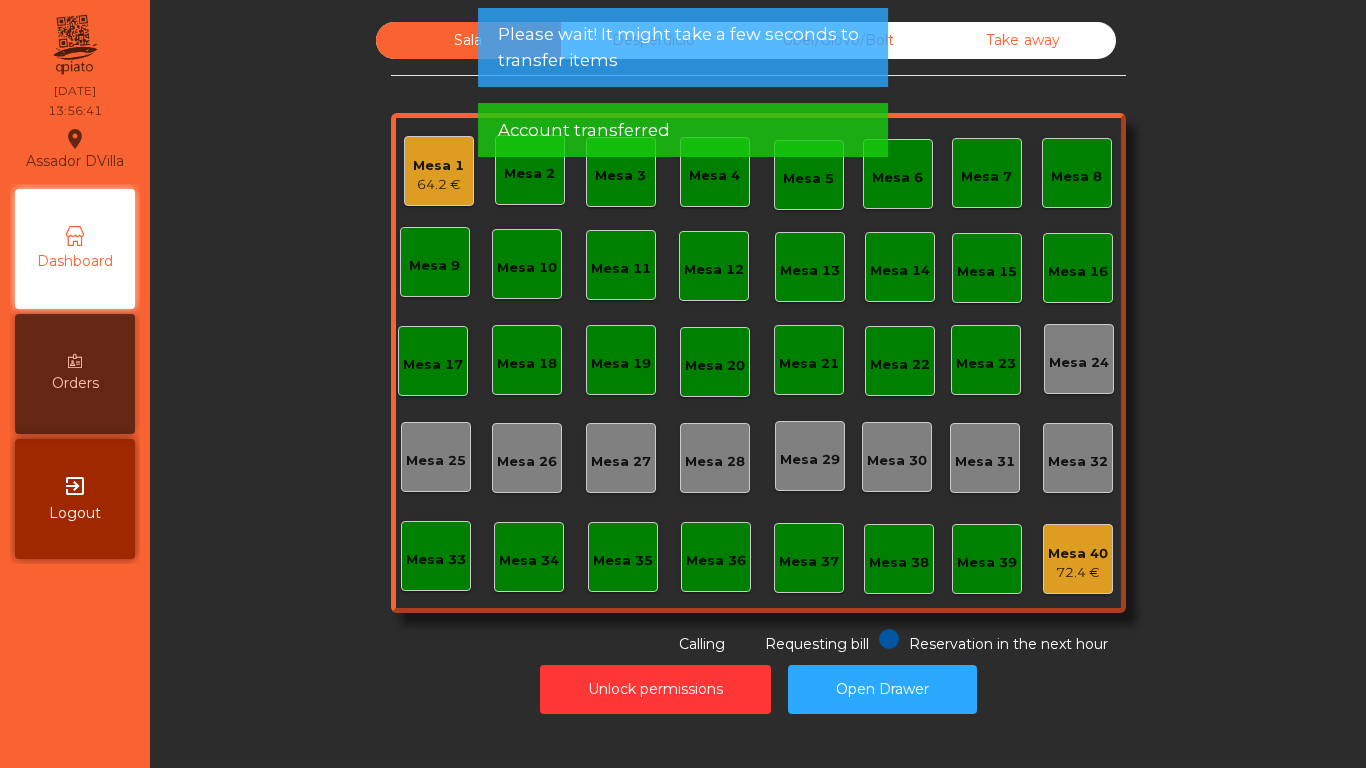 click on "64.2 €" 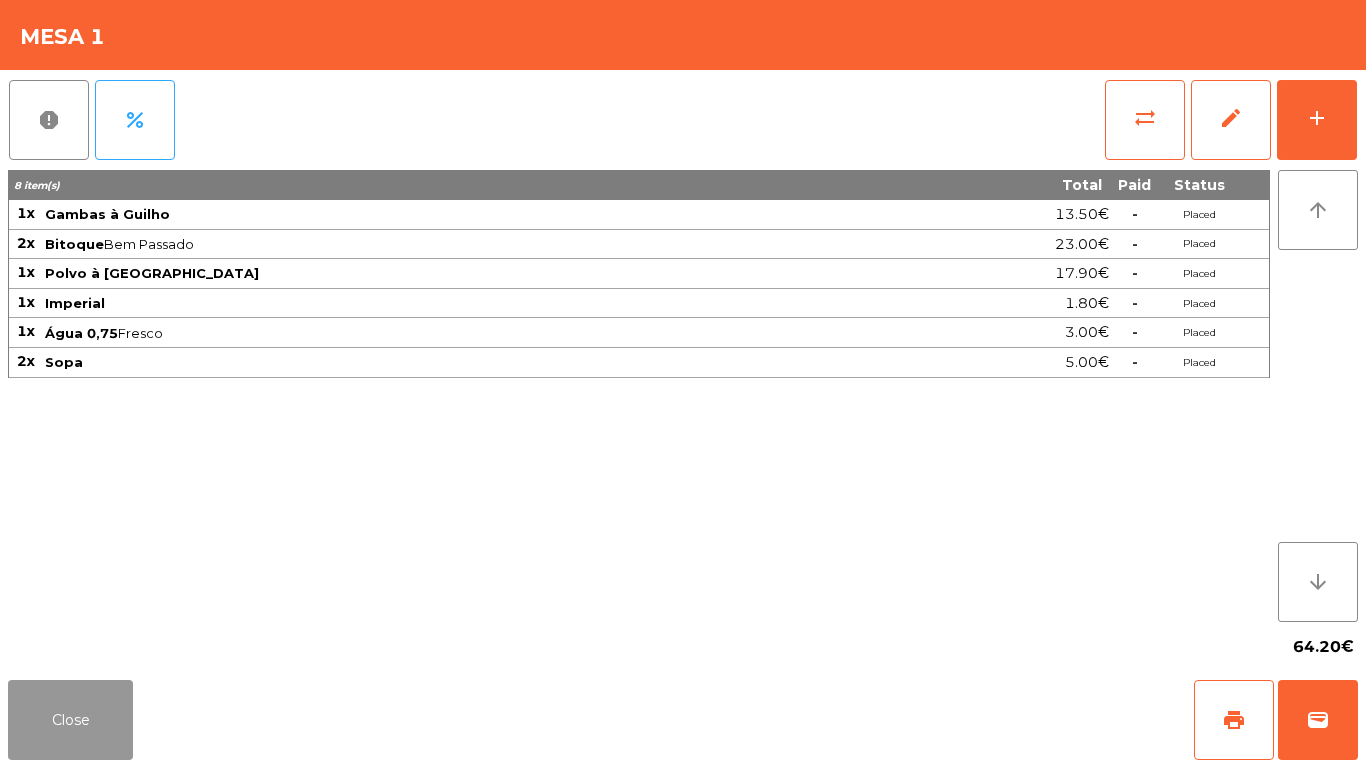 drag, startPoint x: 70, startPoint y: 742, endPoint x: 47, endPoint y: 722, distance: 30.479502 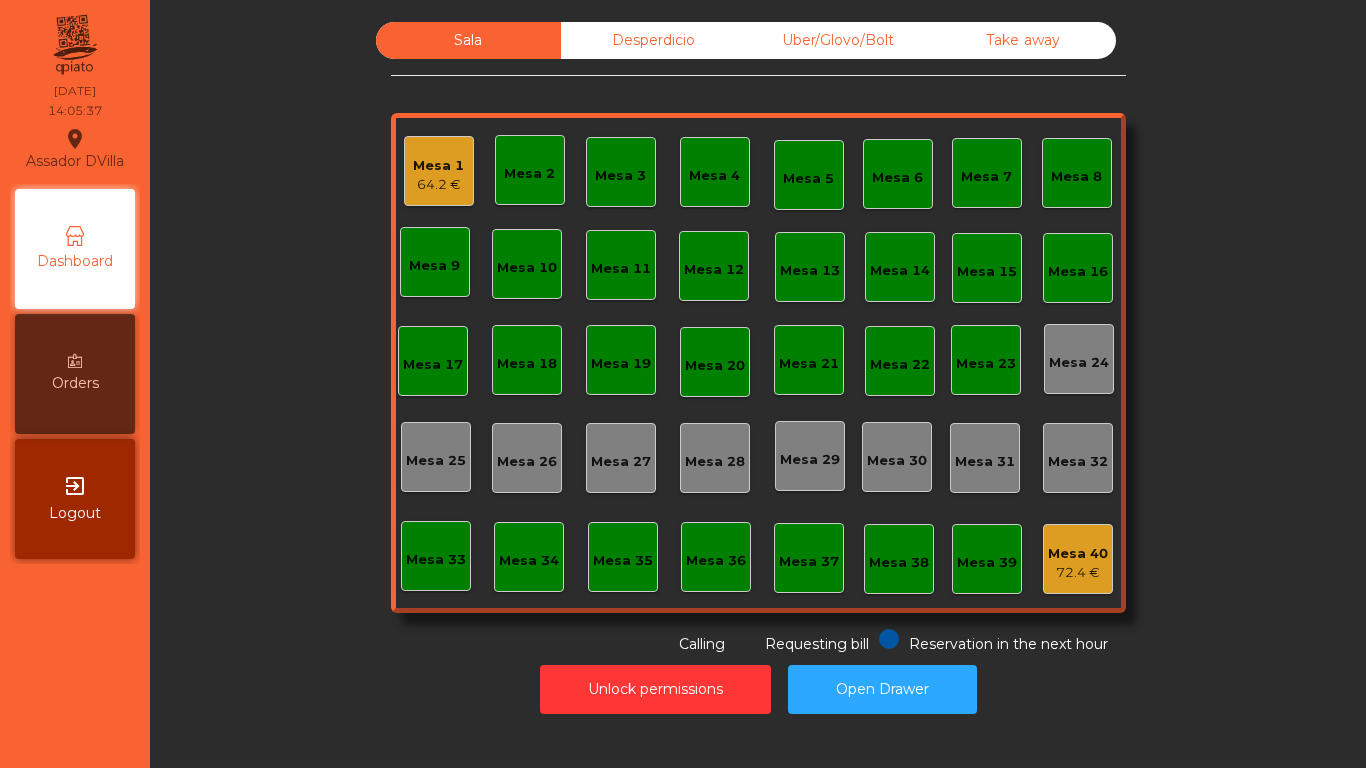 click on "Mesa 1   64.2 €" 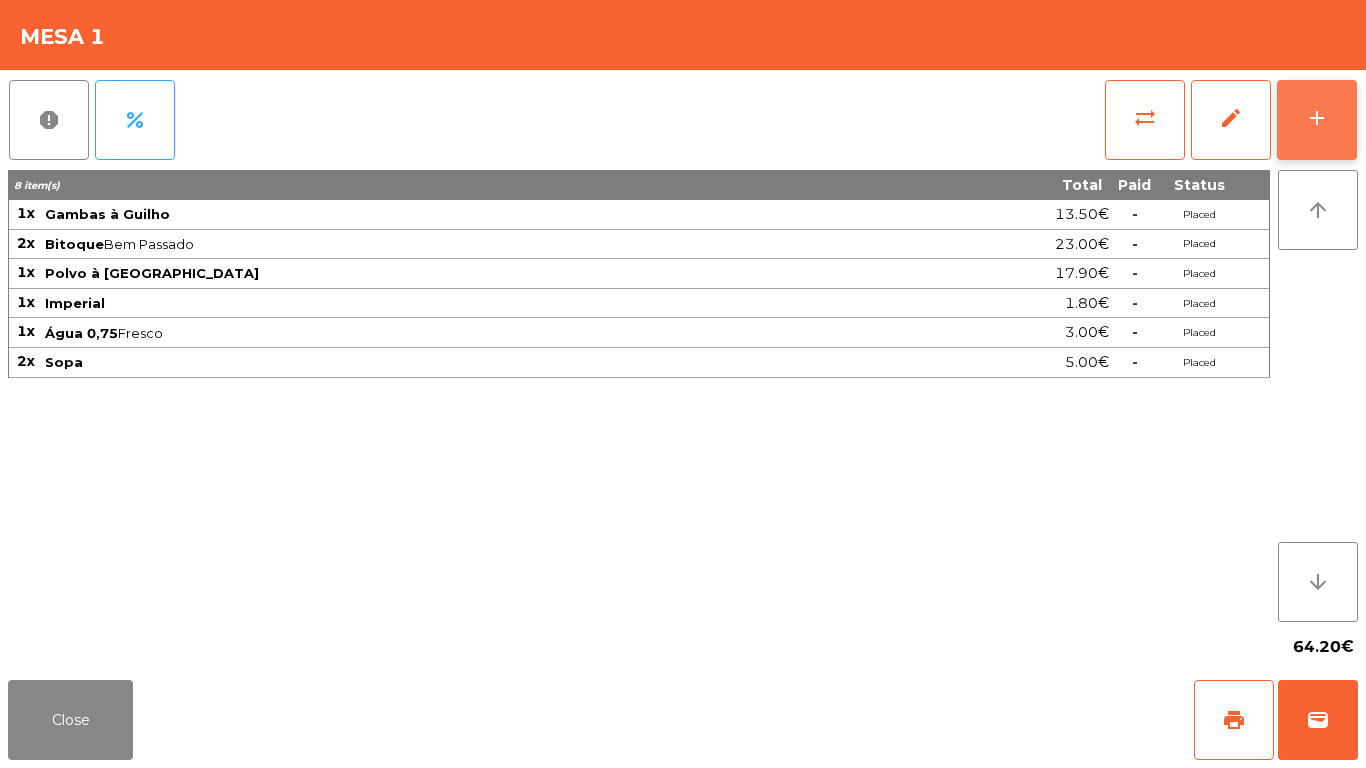 click on "add" 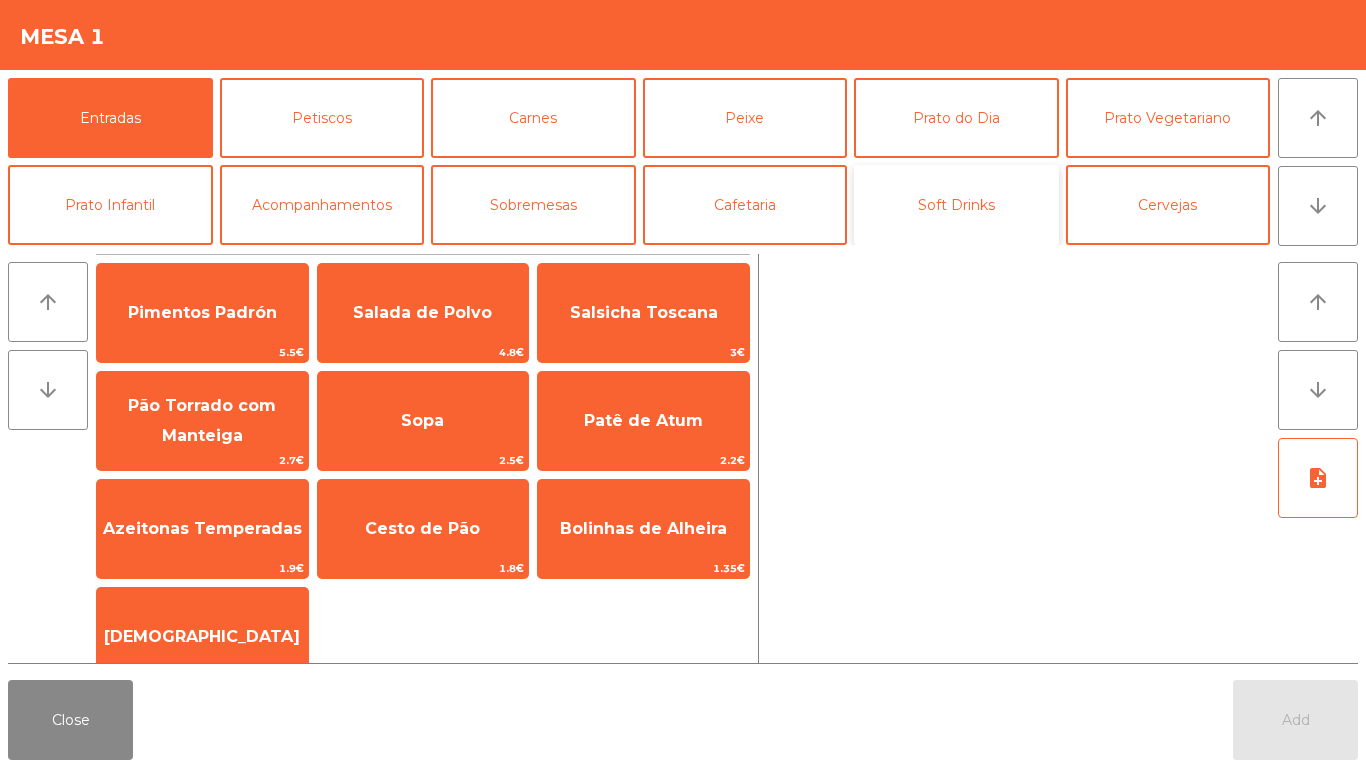 click on "Soft Drinks" 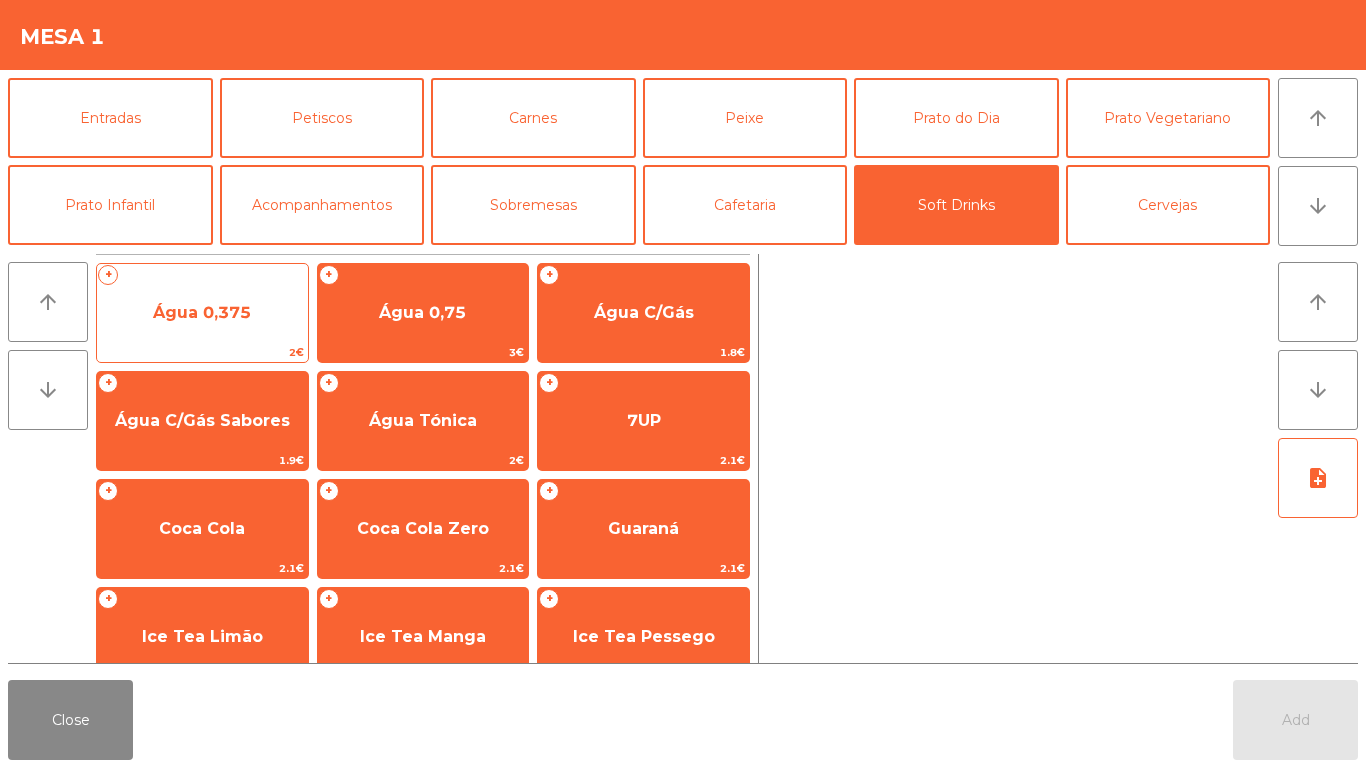 click on "Água 0,375" 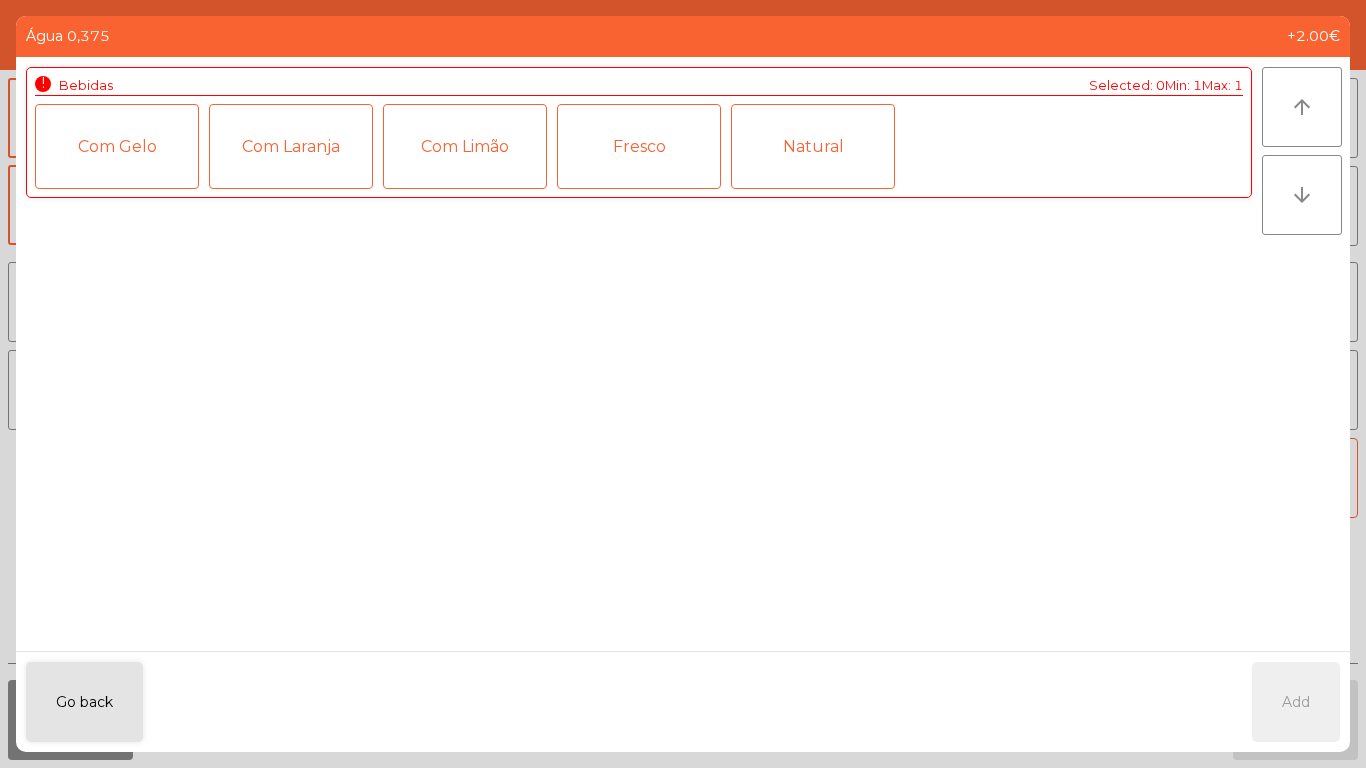 click on "Fresco" 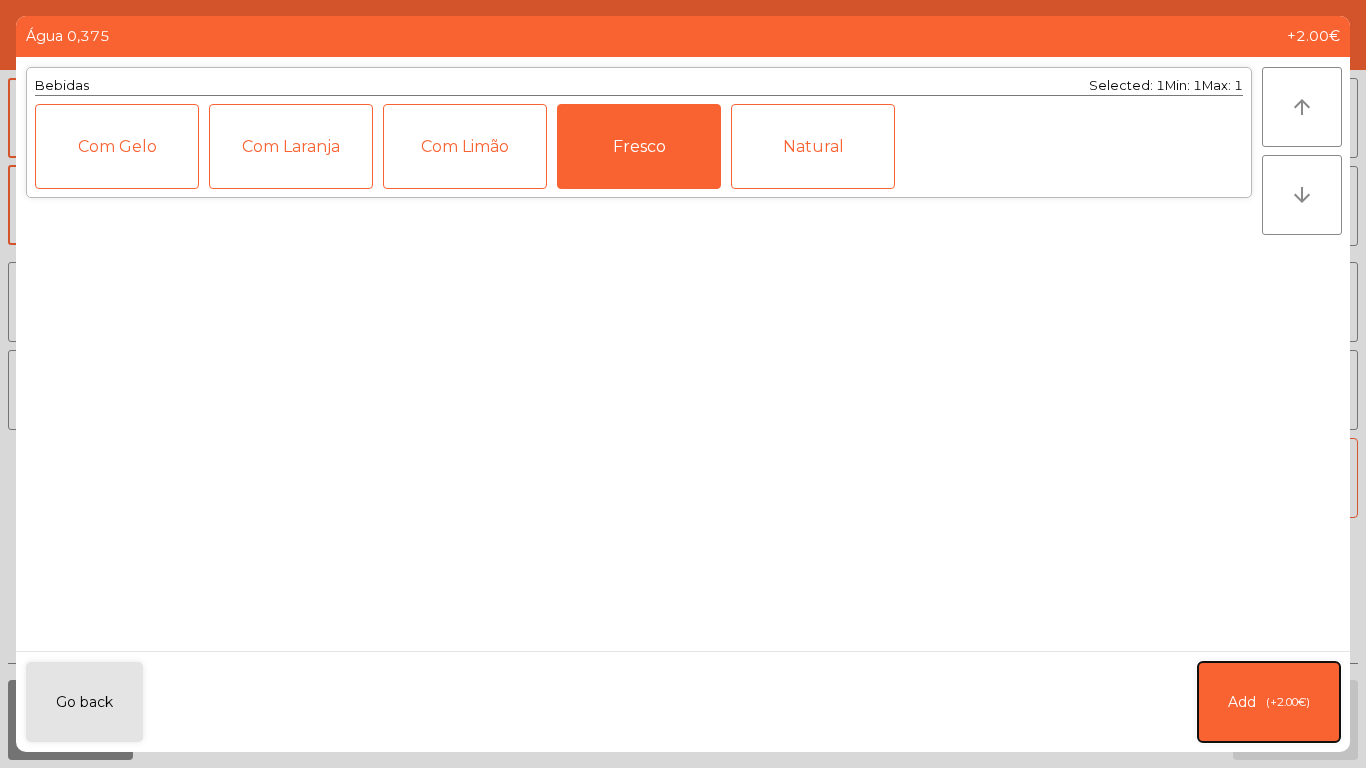 click on "(+2.00€)" 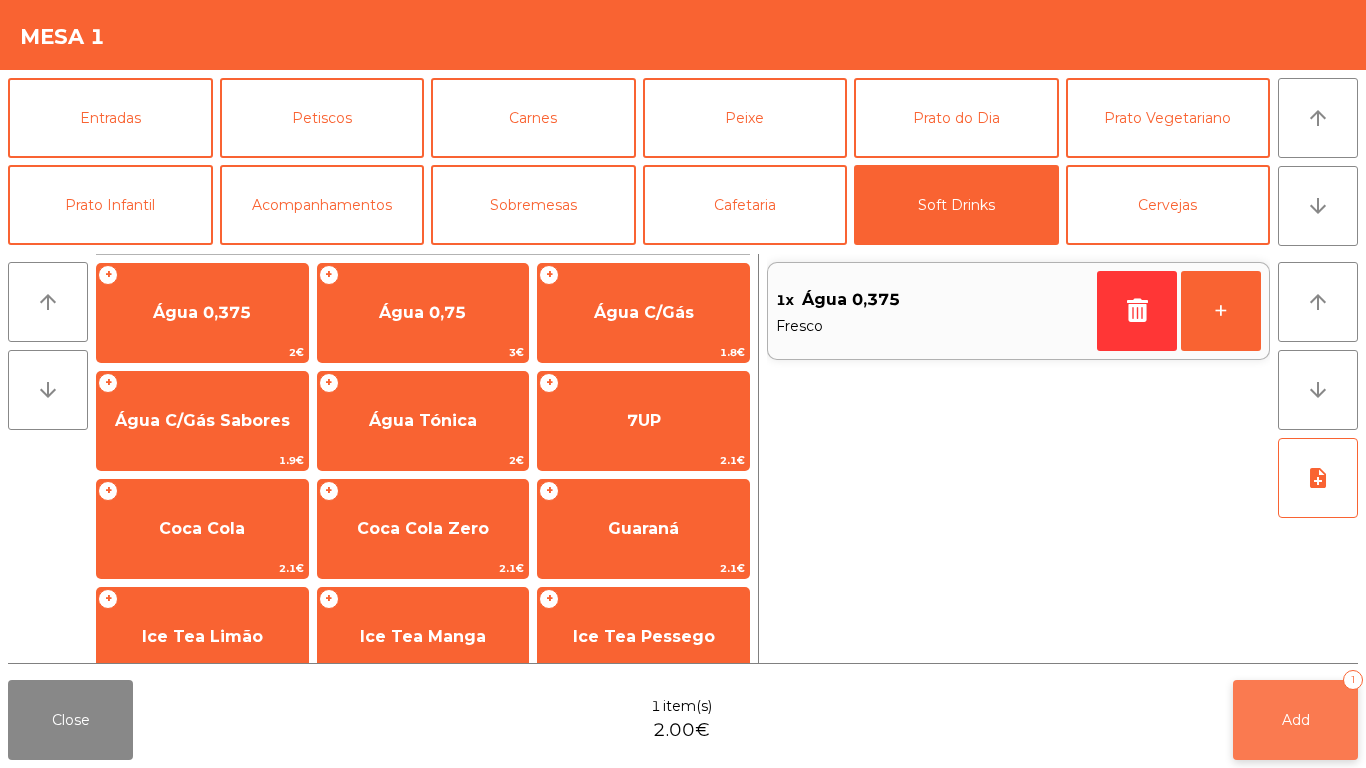 click on "Add   1" 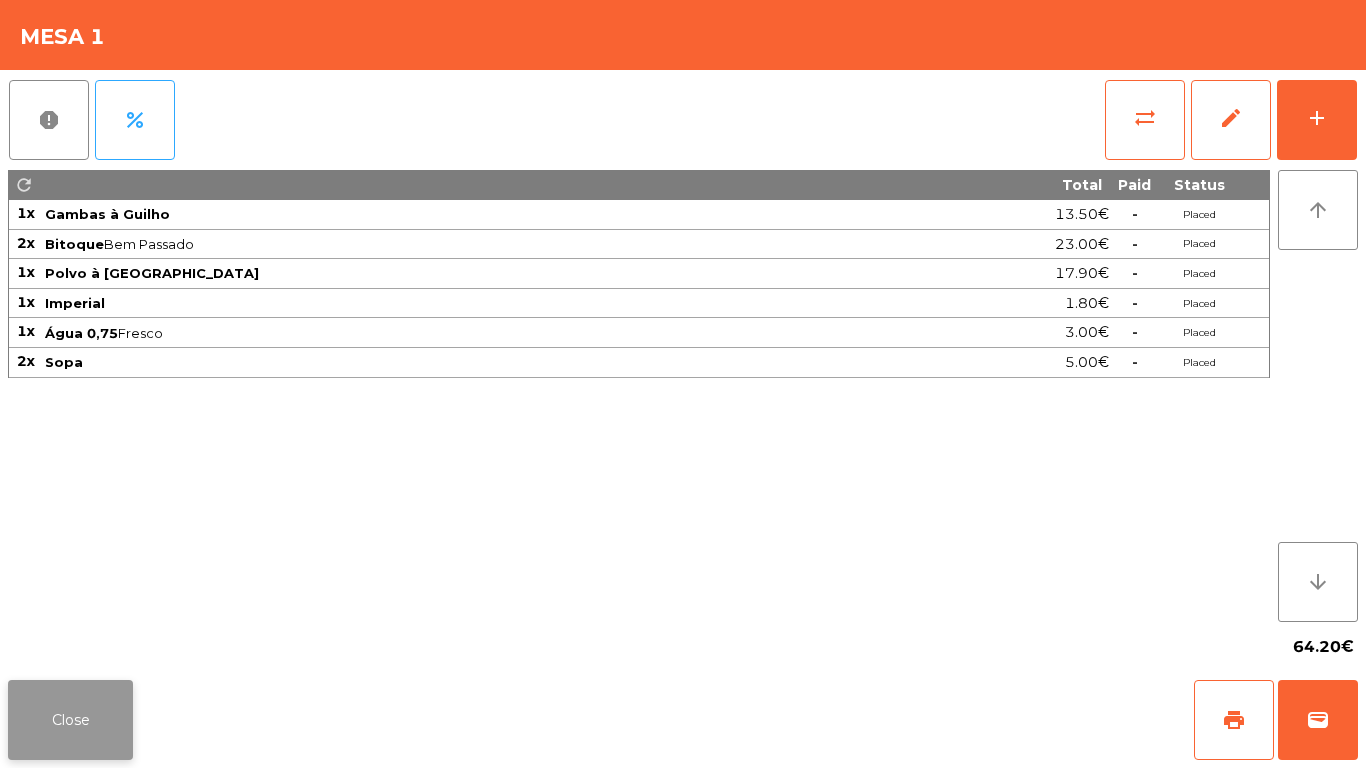click on "Close" 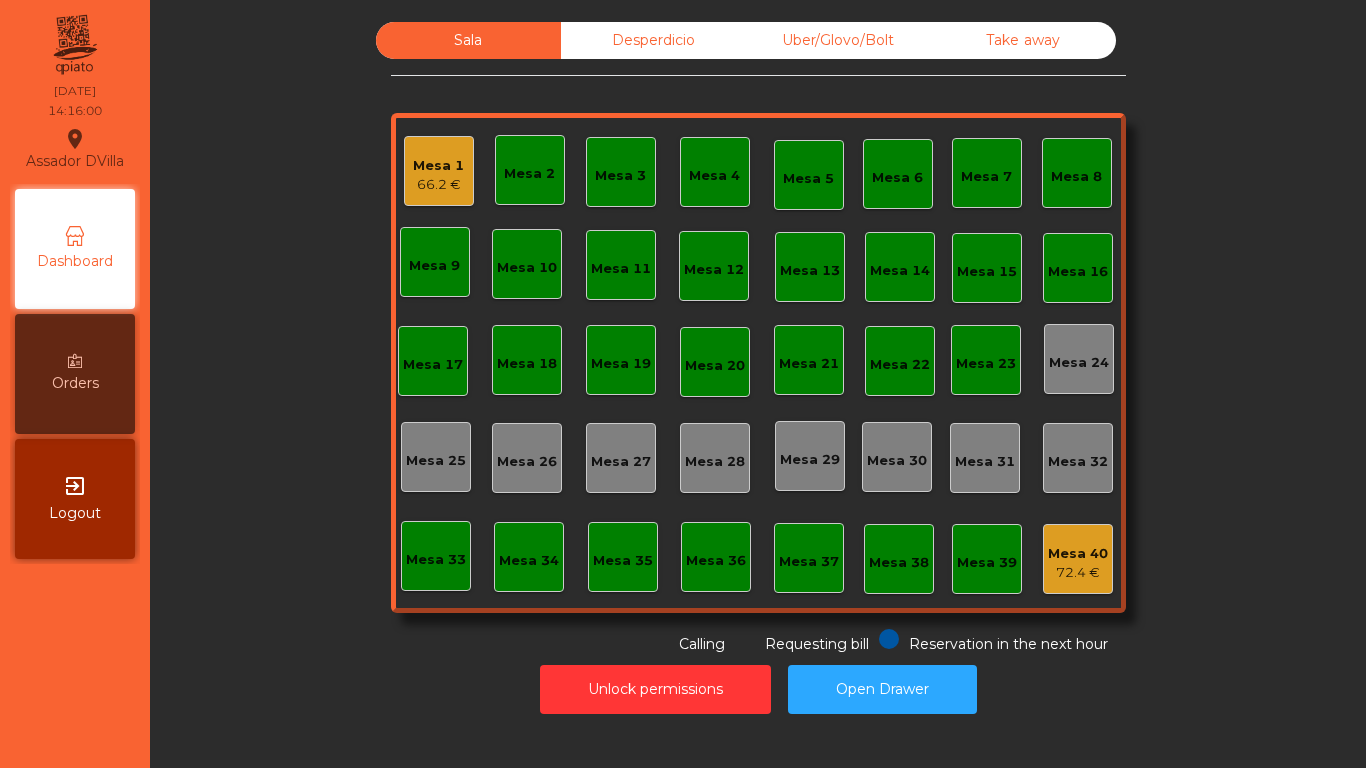 click on "Unlock permissions   Open Drawer" 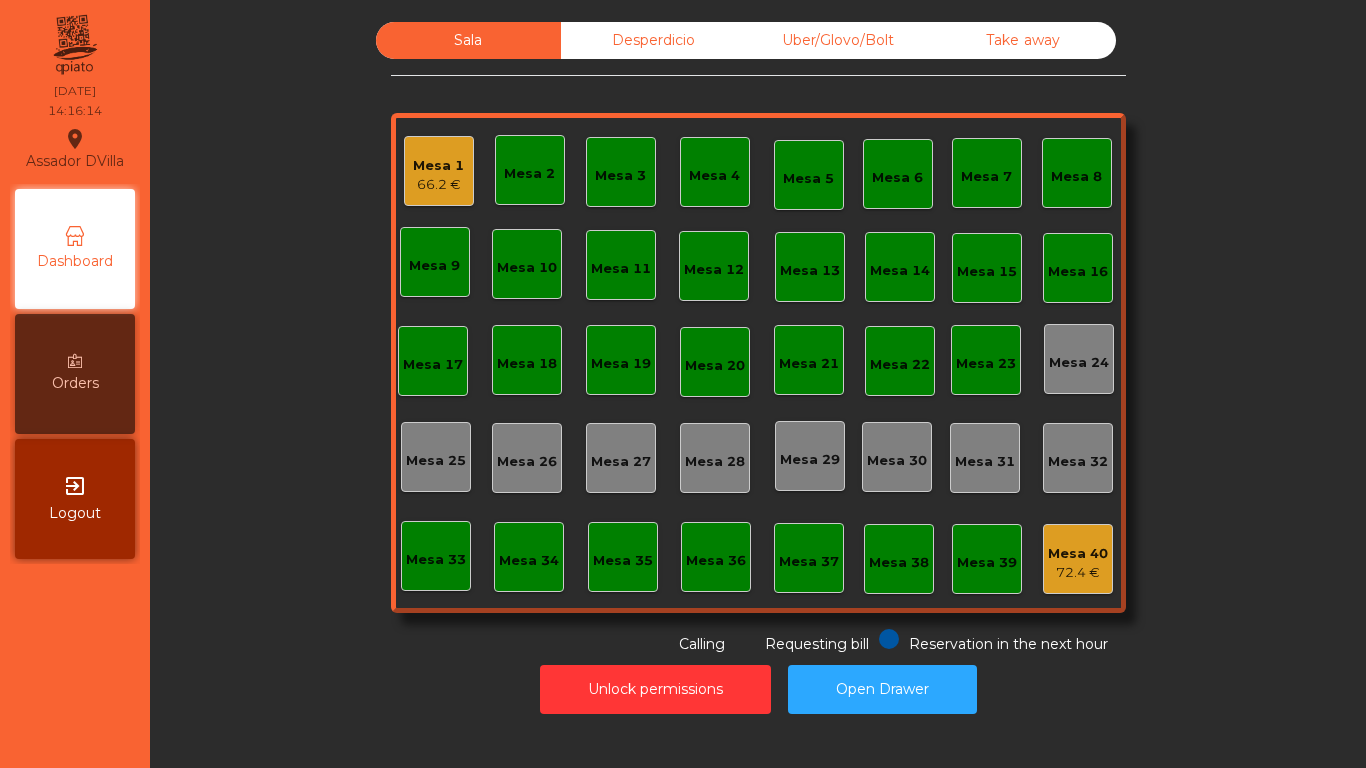 click on "Mesa 1" 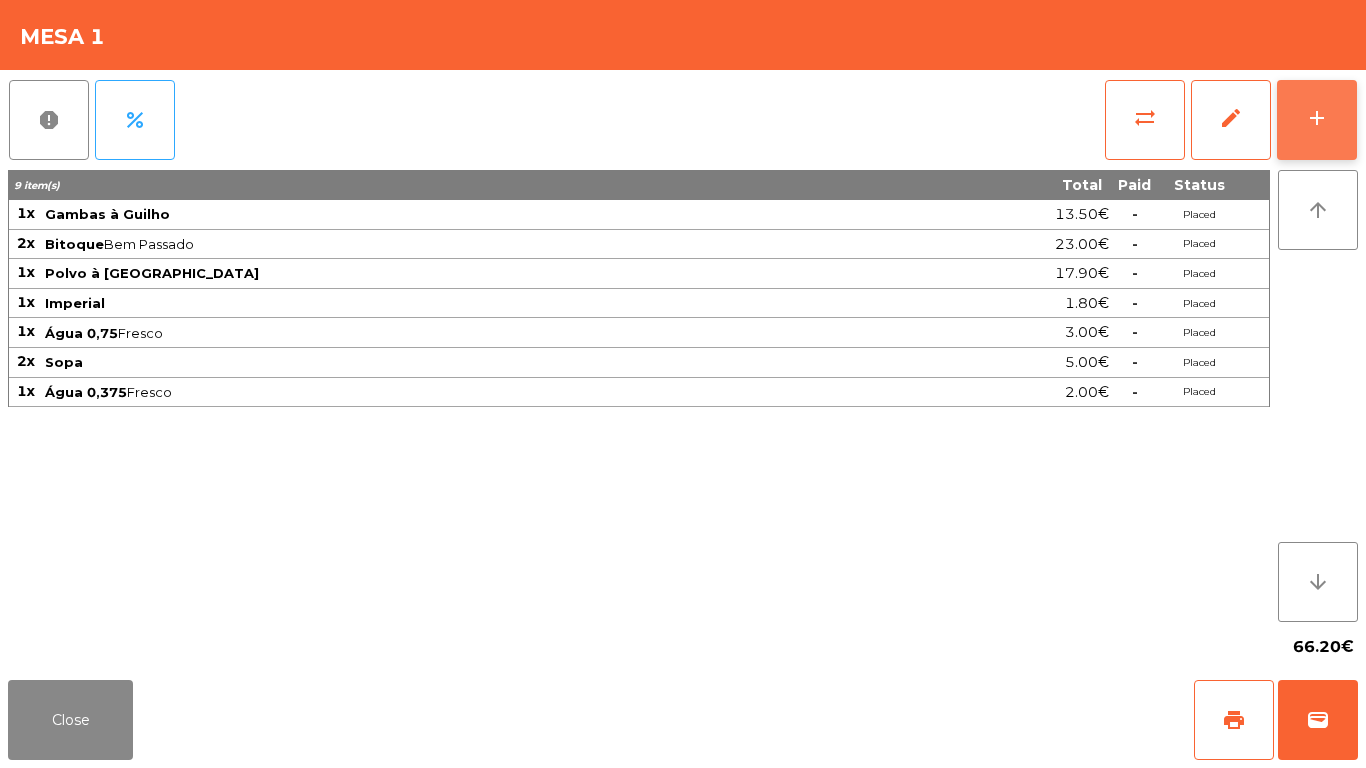 click on "add" 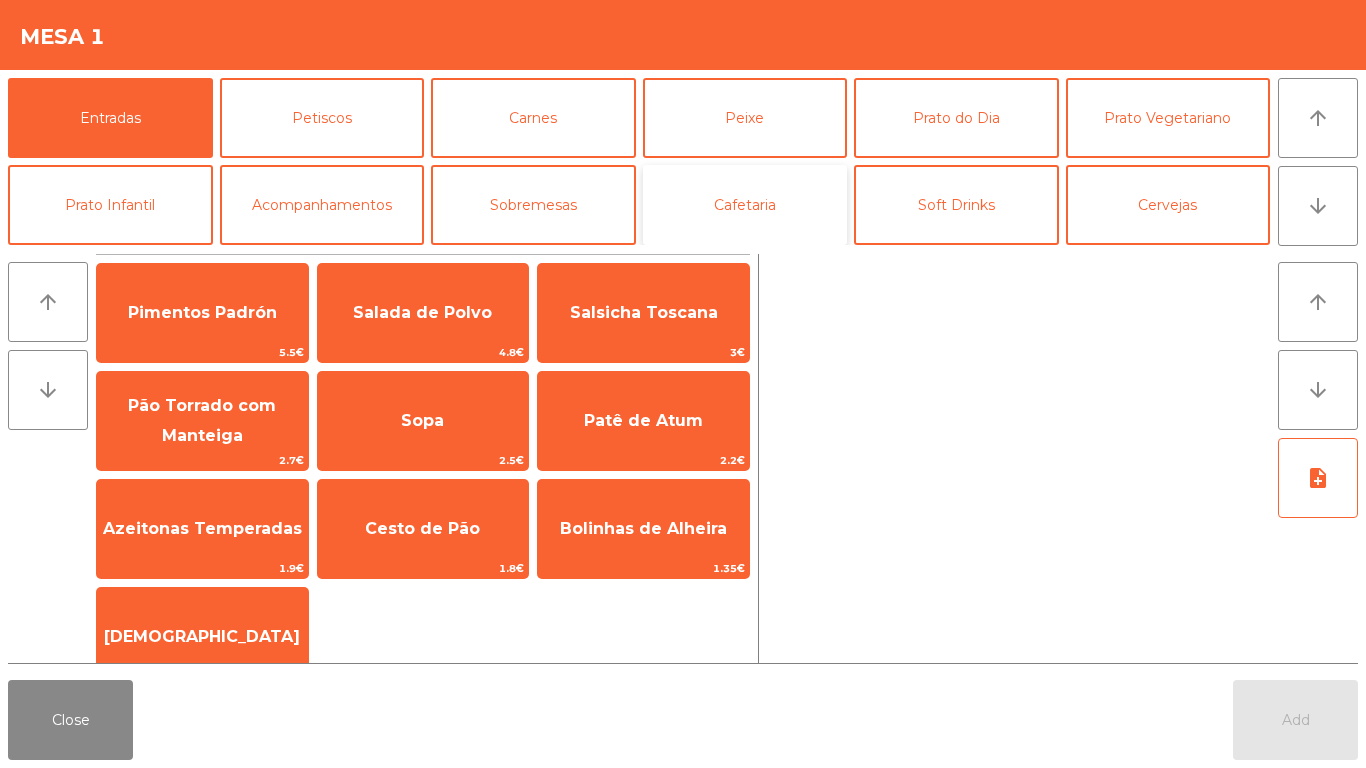 click on "Cafetaria" 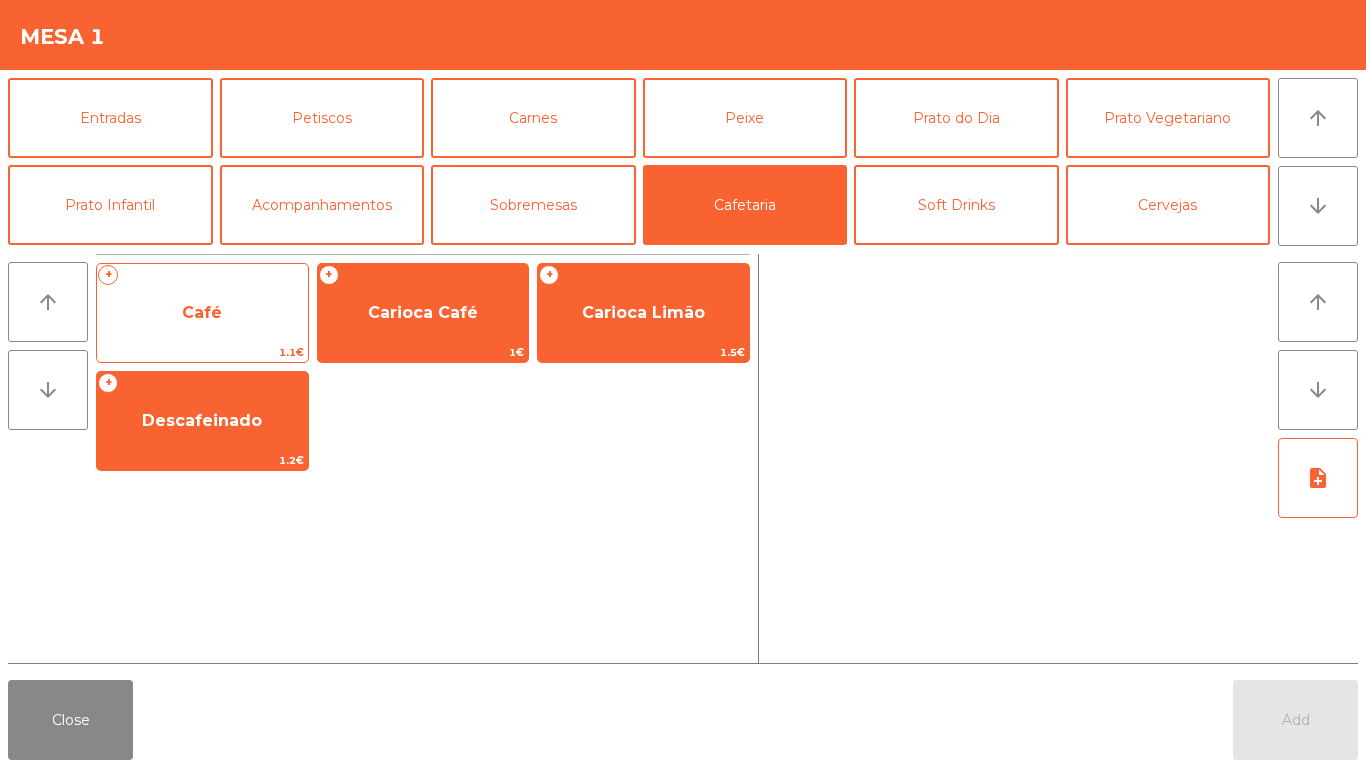 click on "Café" 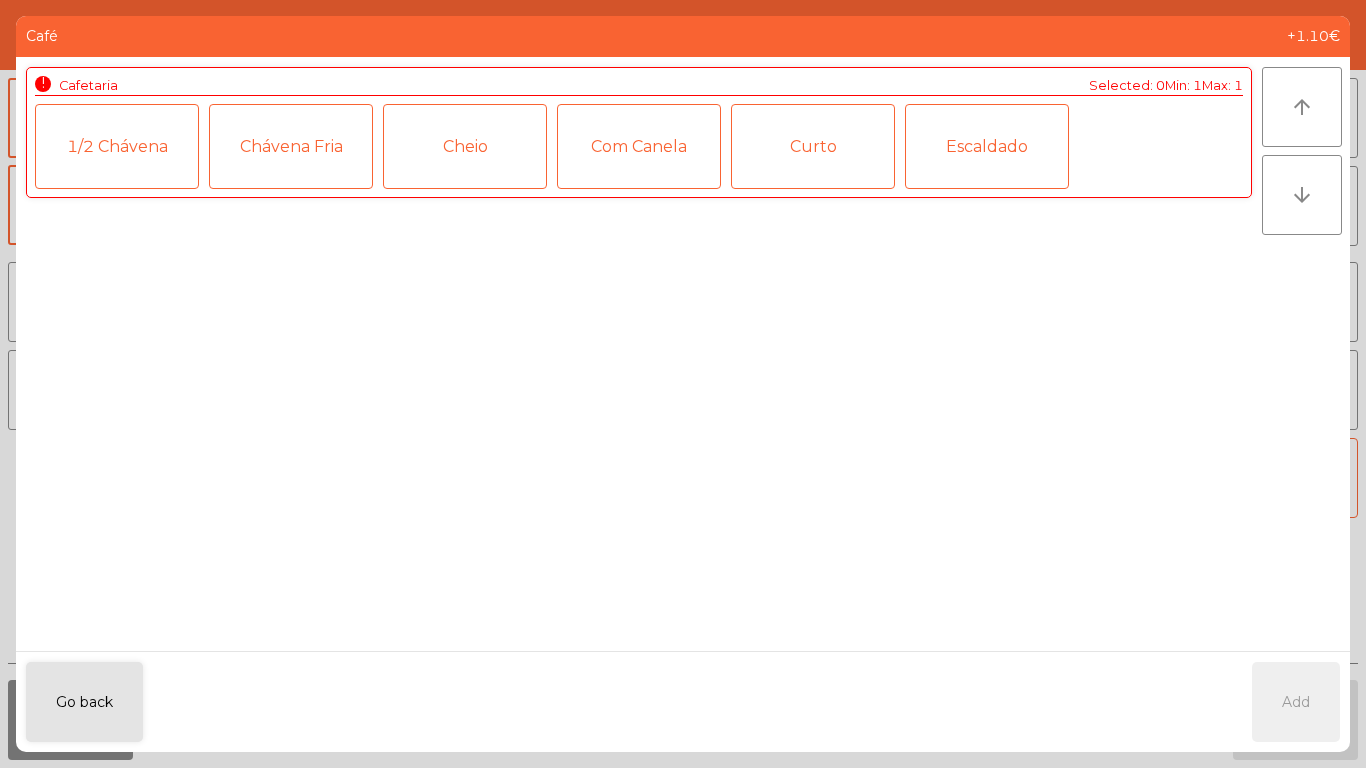 click on "1/2 Chávena" 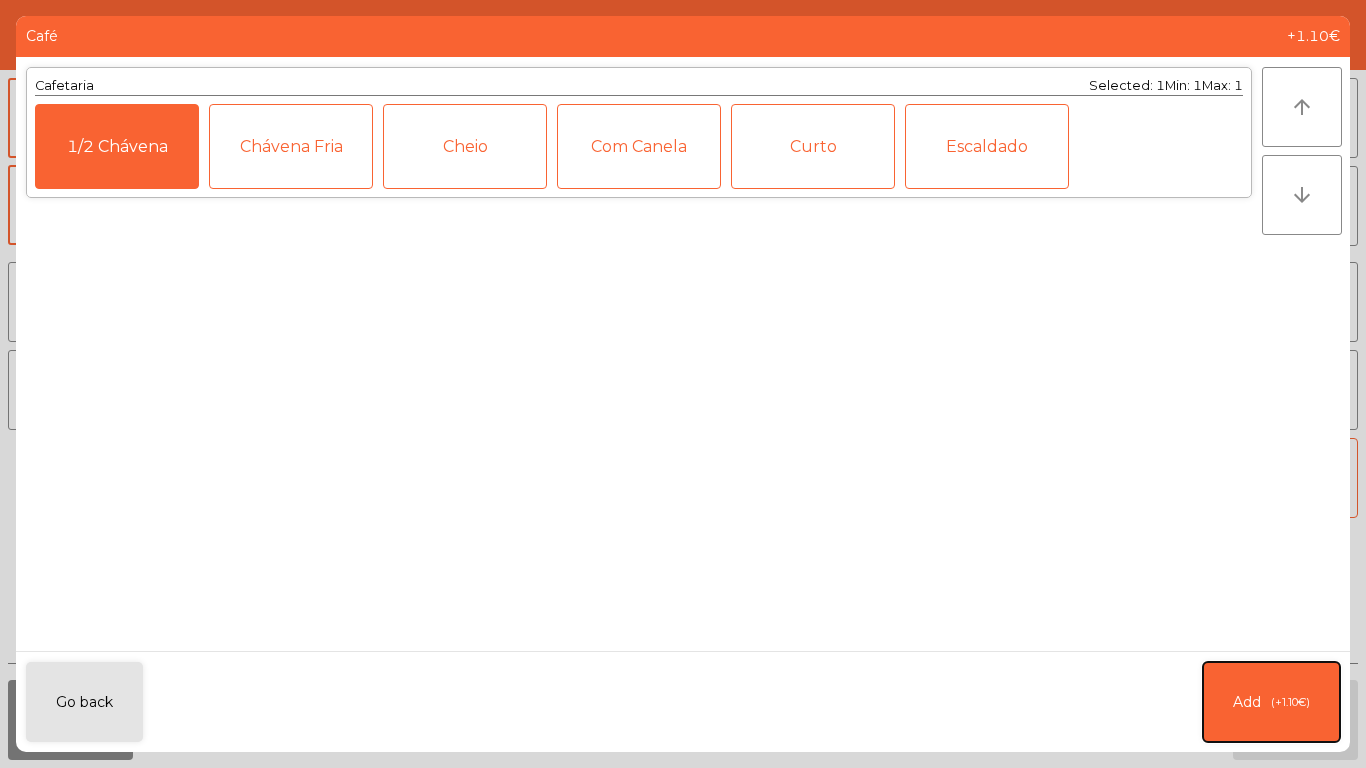 click on "(+1.10€)" 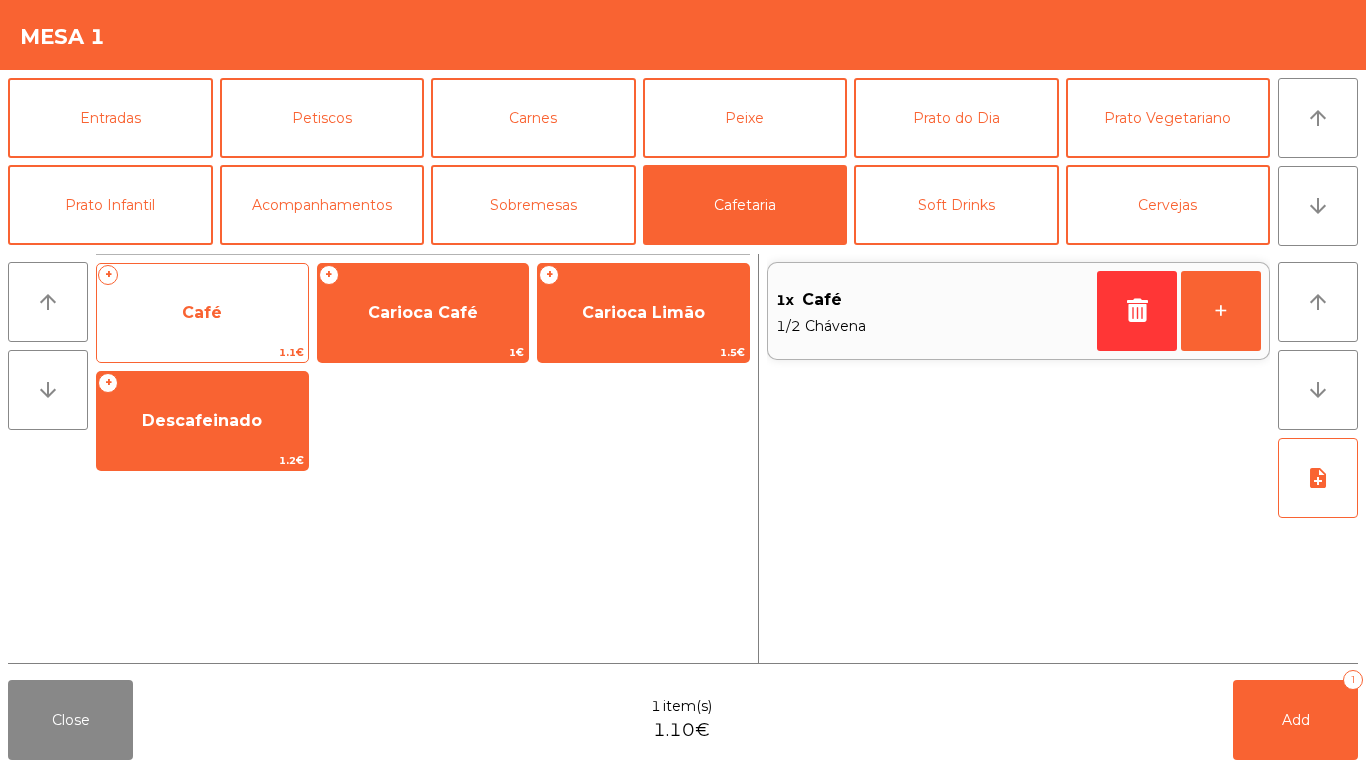 click on "Café" 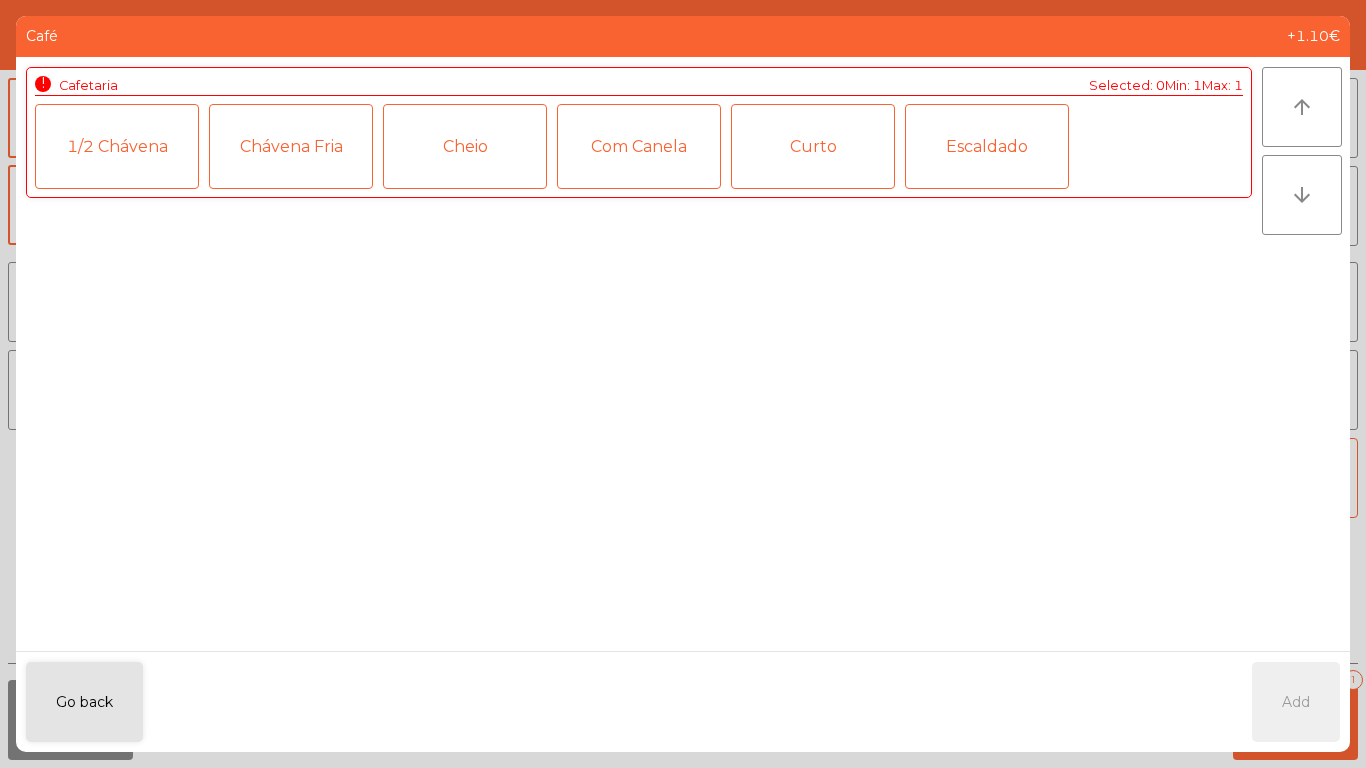 click on "1/2 Chávena" 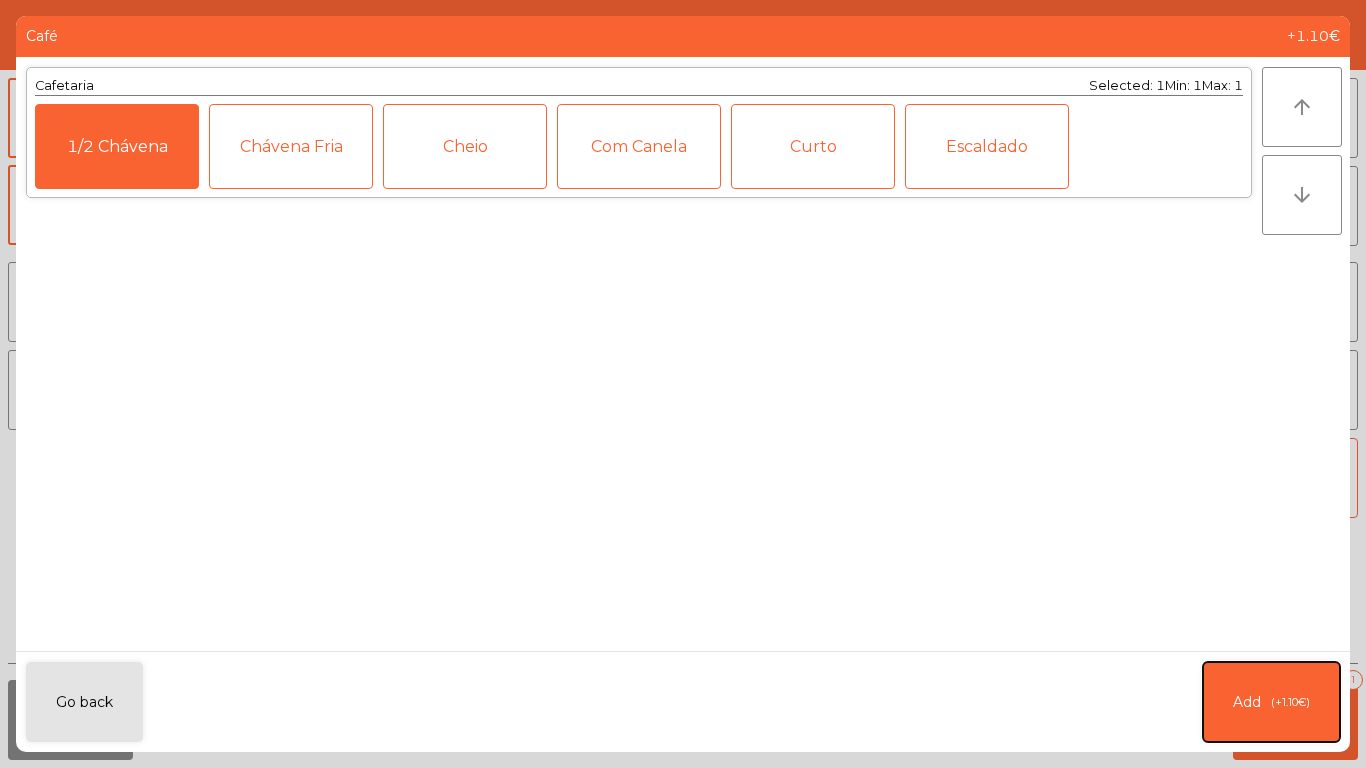 click on "Add   (+1.10€)" 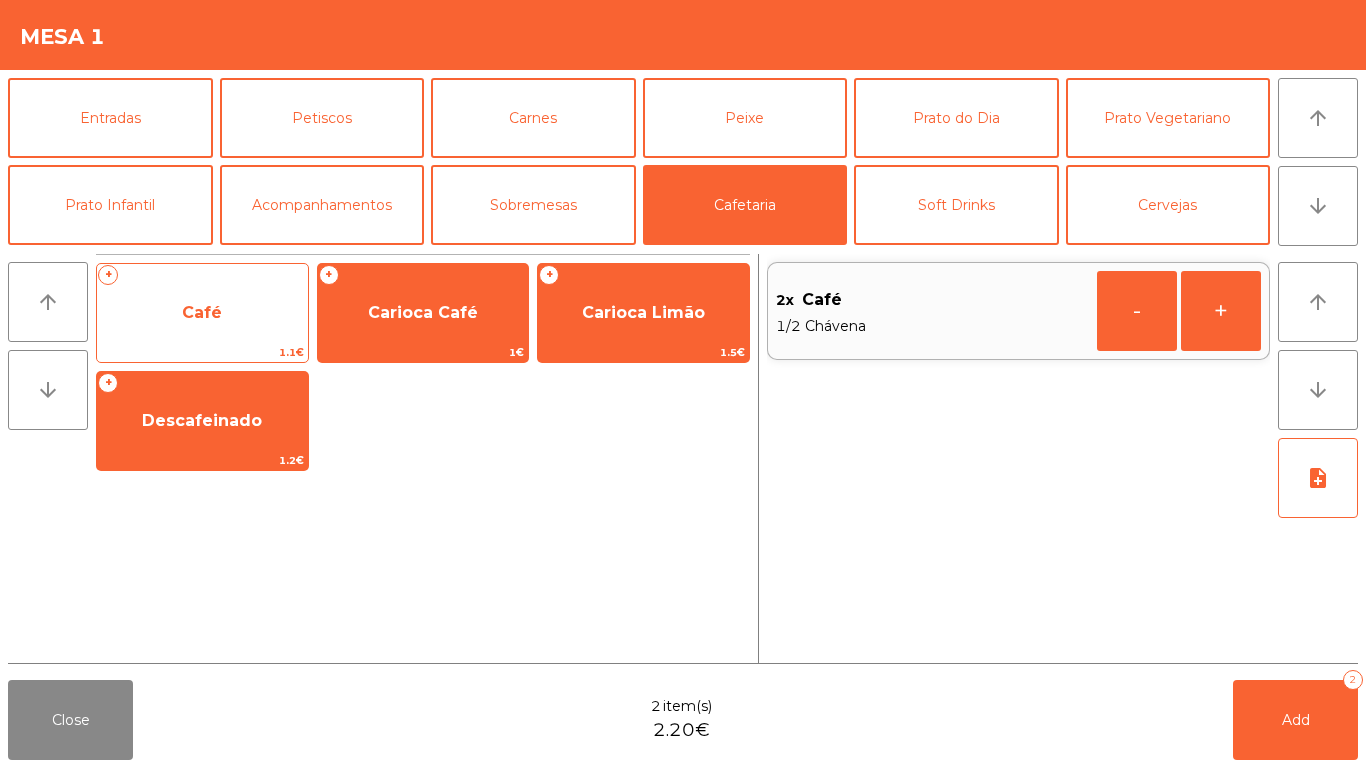 click on "+" 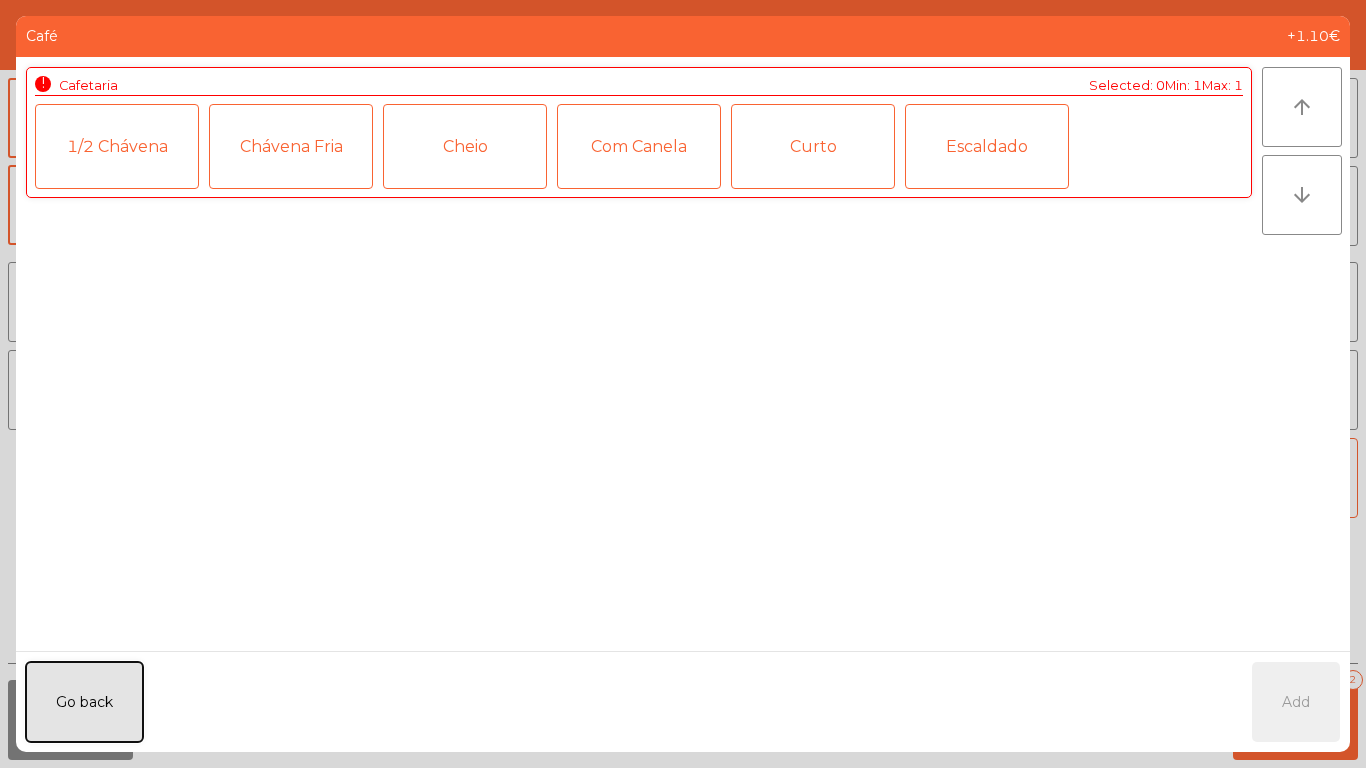 click on "Go back" 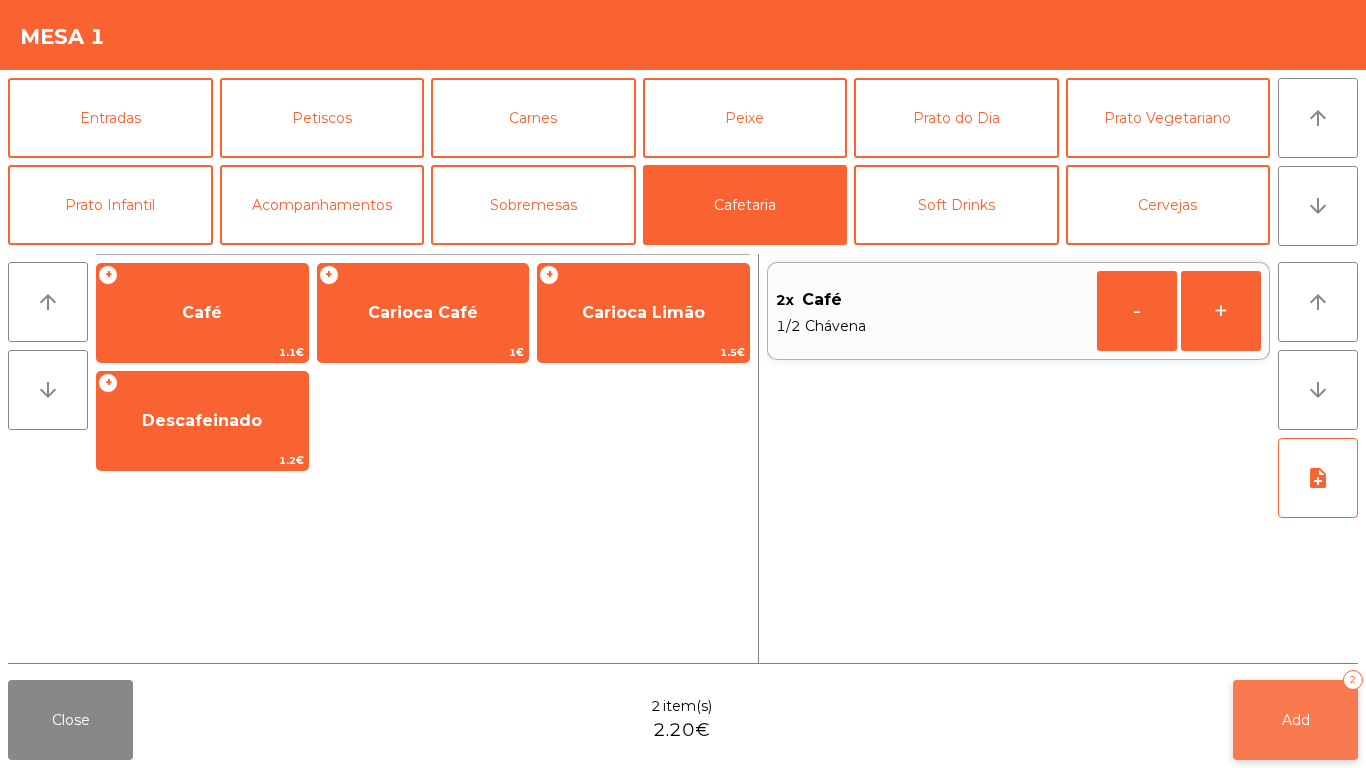 click on "Add   2" 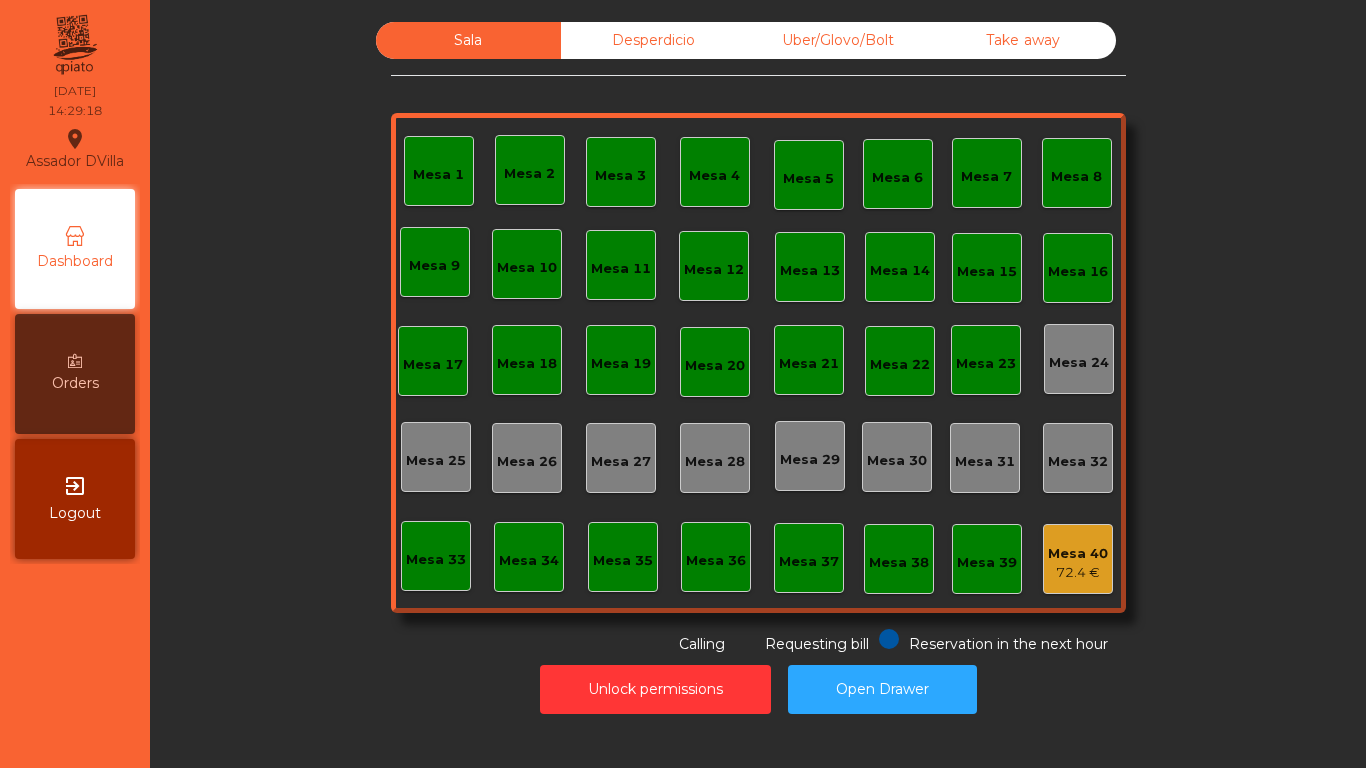 click on "Mesa 18" 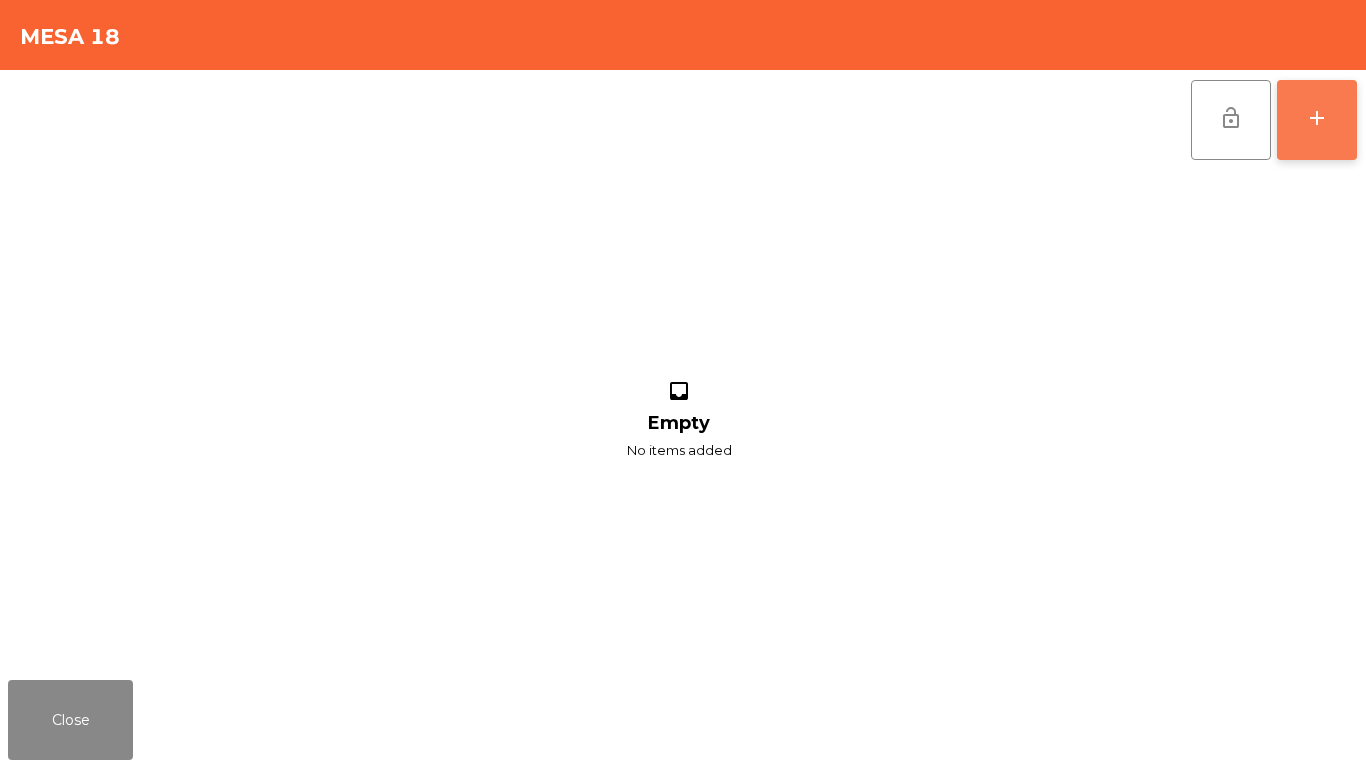 click on "add" 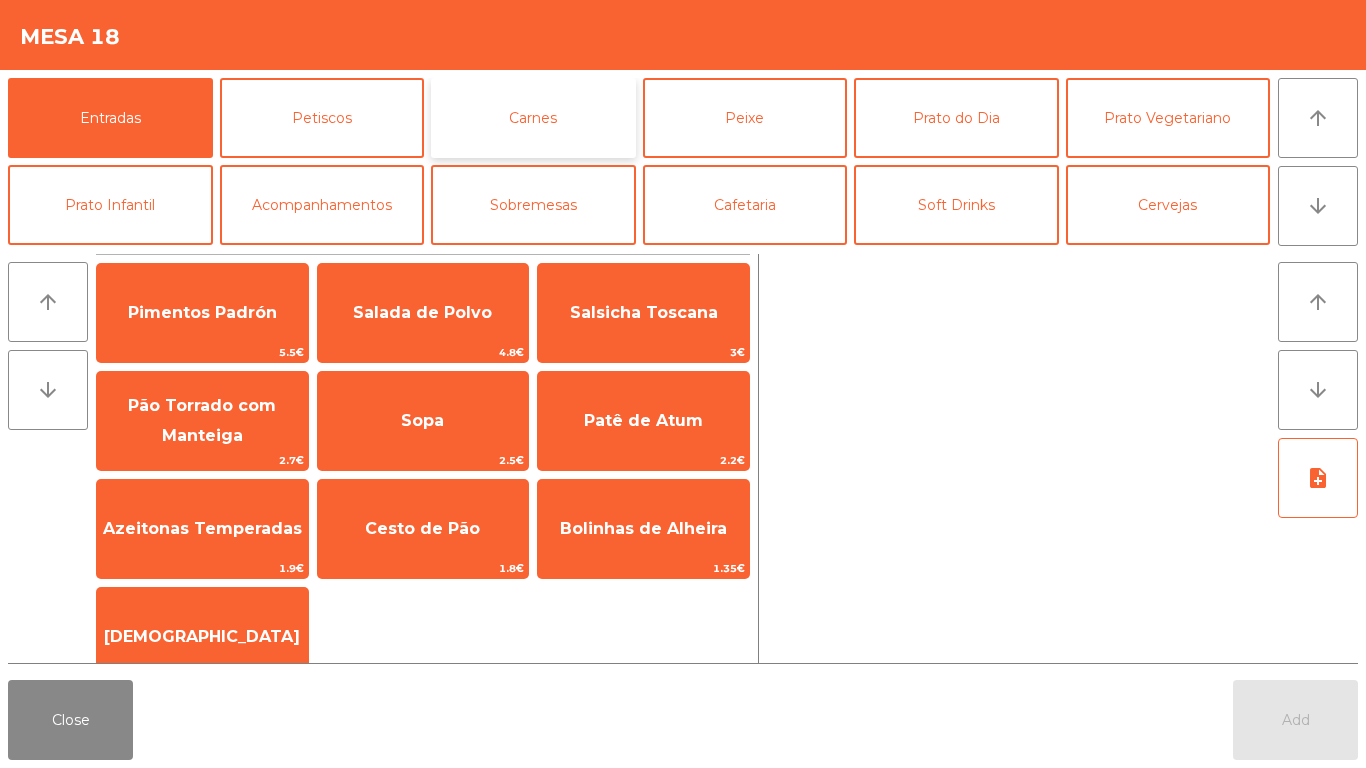 click on "Carnes" 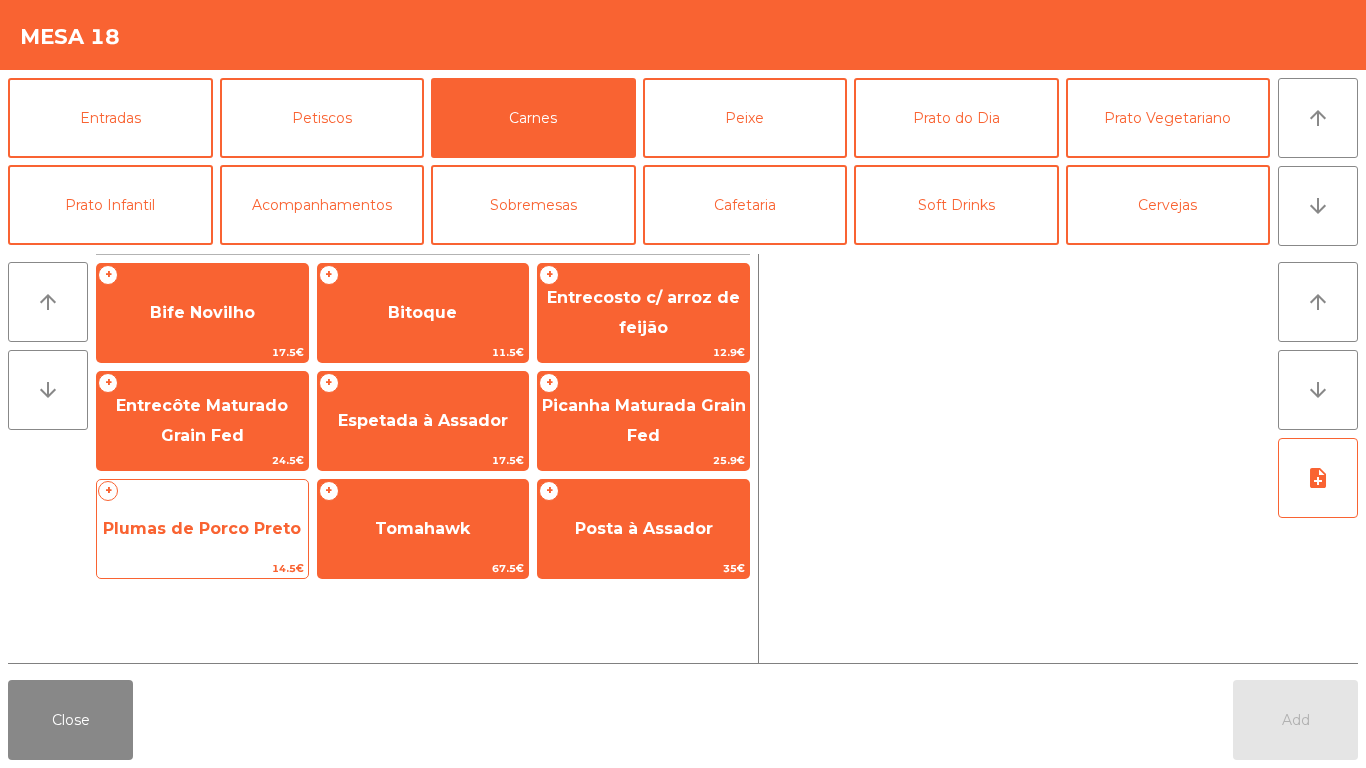 click on "+   Plumas de Porco Preto   14.5€" 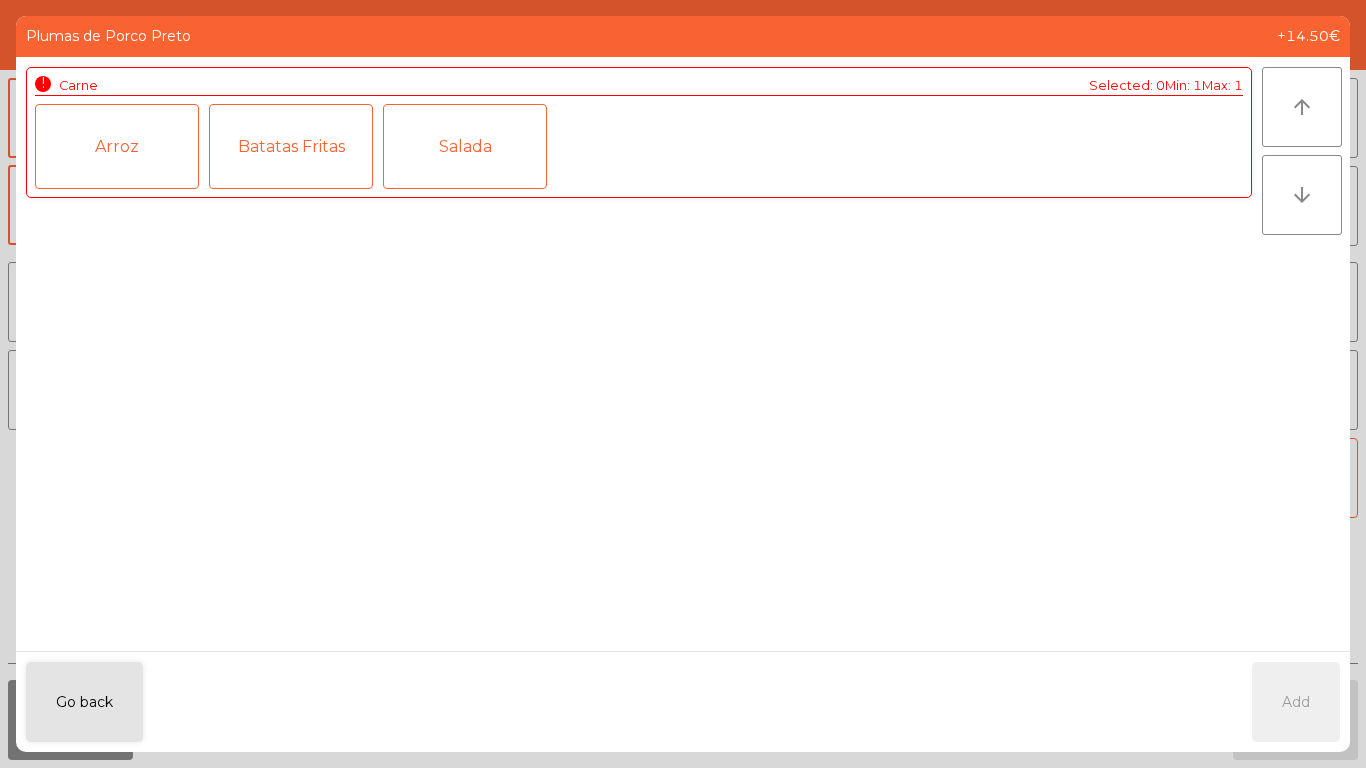 click on "Batatas Fritas" 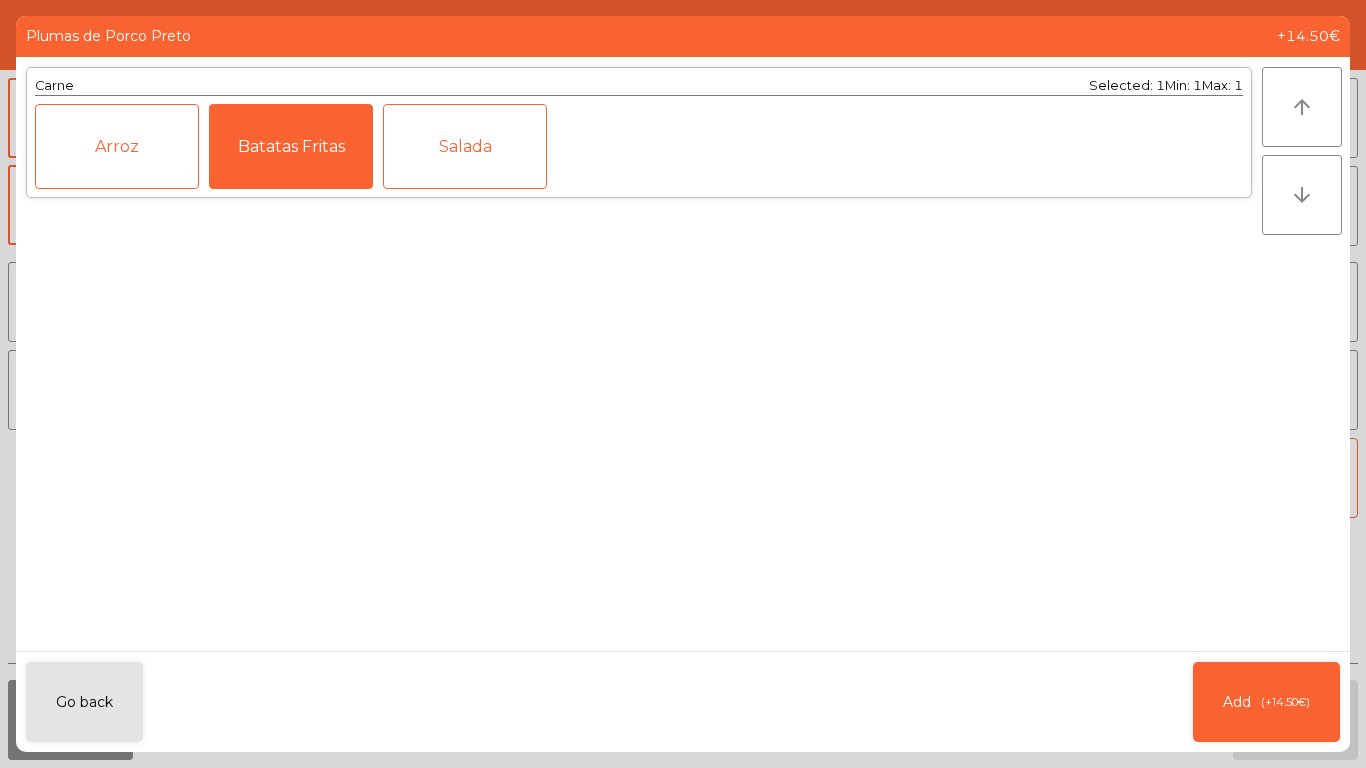 drag, startPoint x: 375, startPoint y: 145, endPoint x: 430, endPoint y: 146, distance: 55.00909 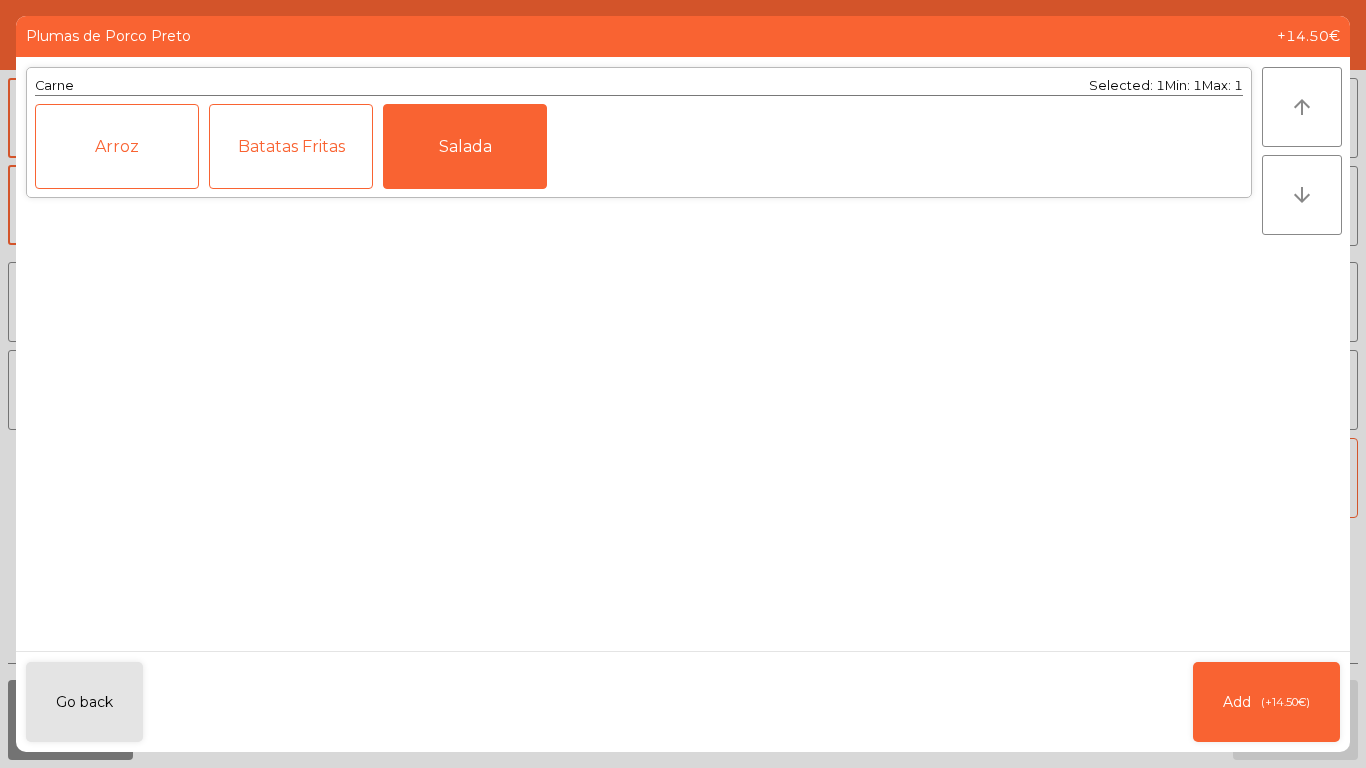 click on "Batatas Fritas" 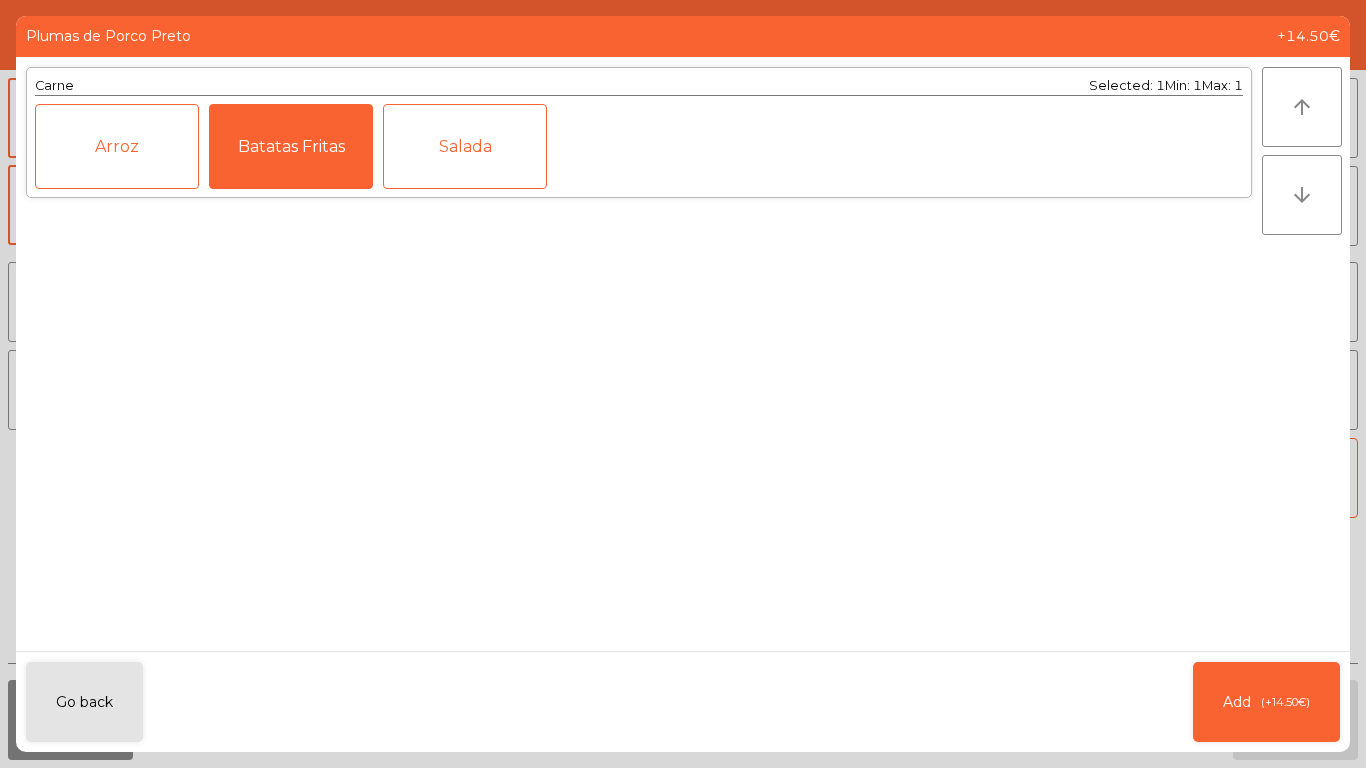 click on "Arroz" 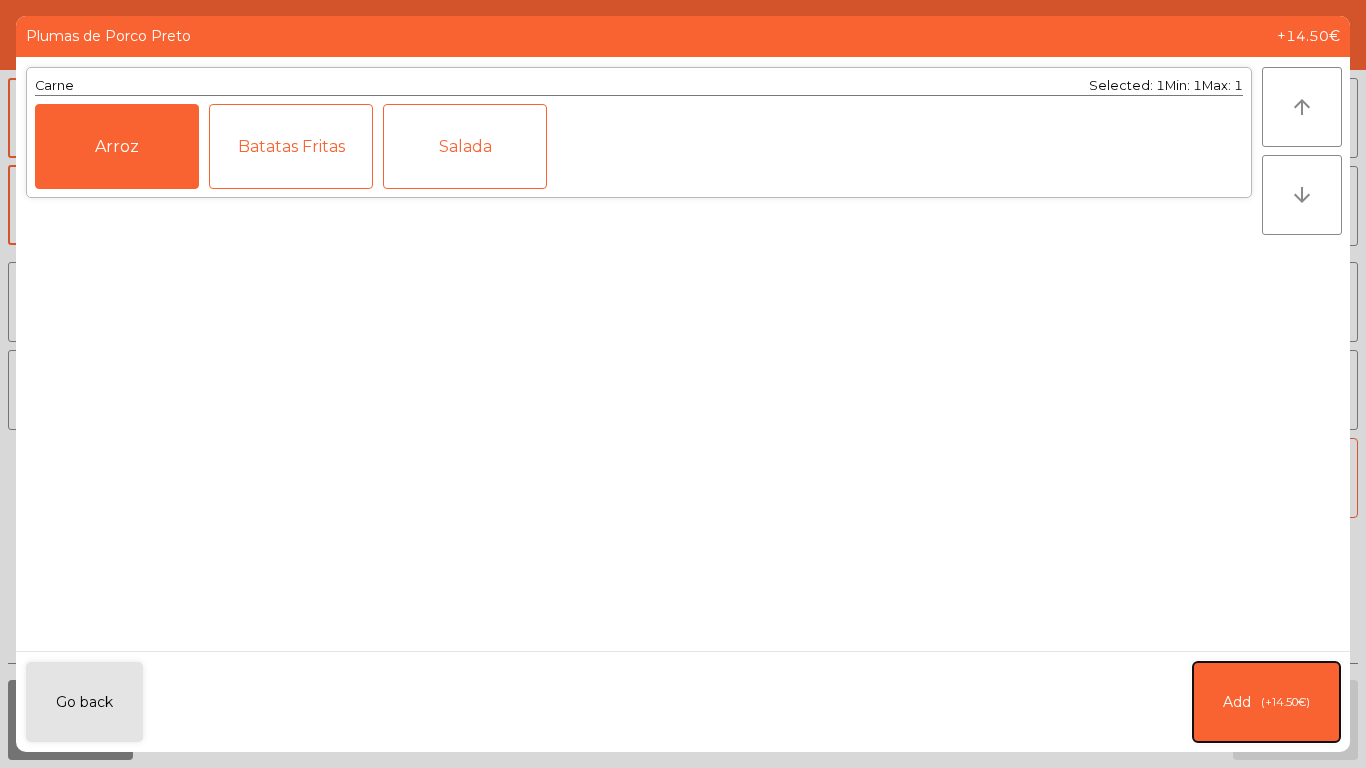 click on "Add   (+14.50€)" 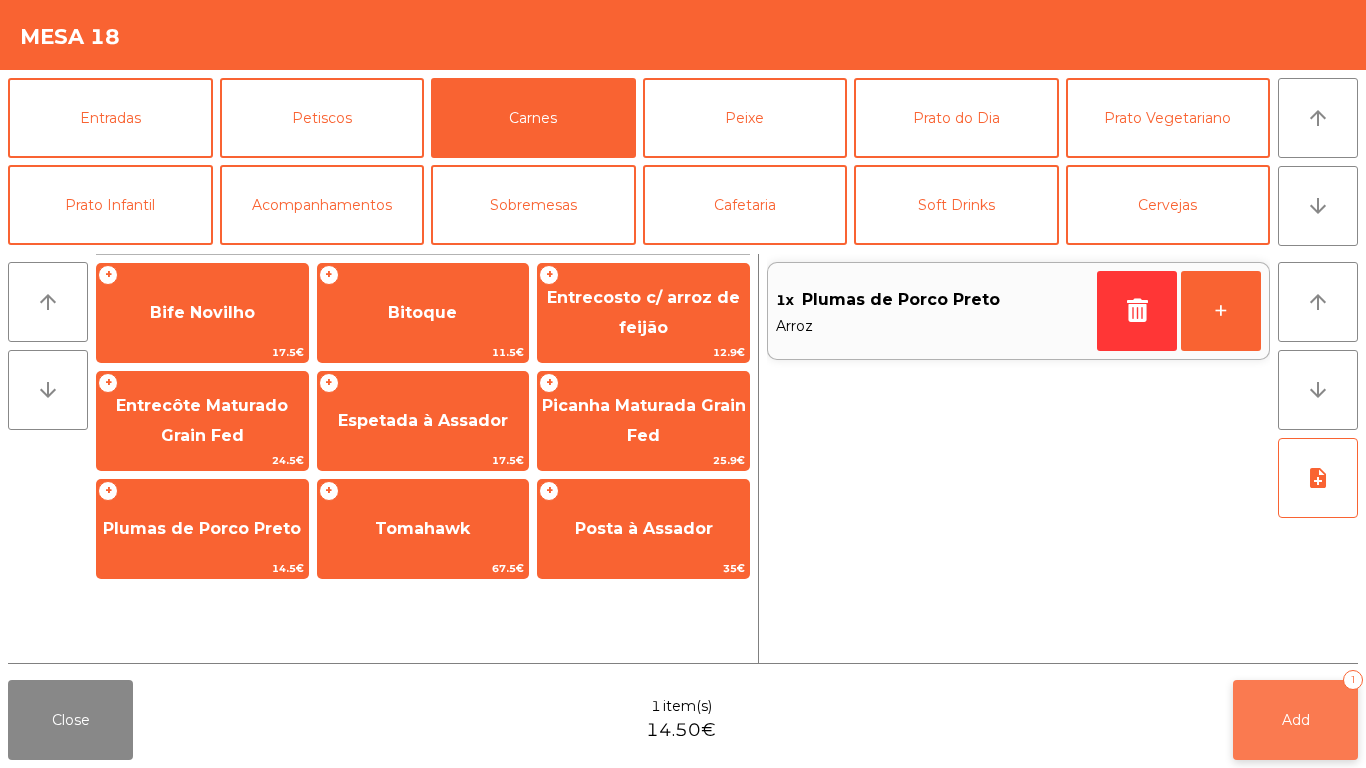 click on "Add   1" 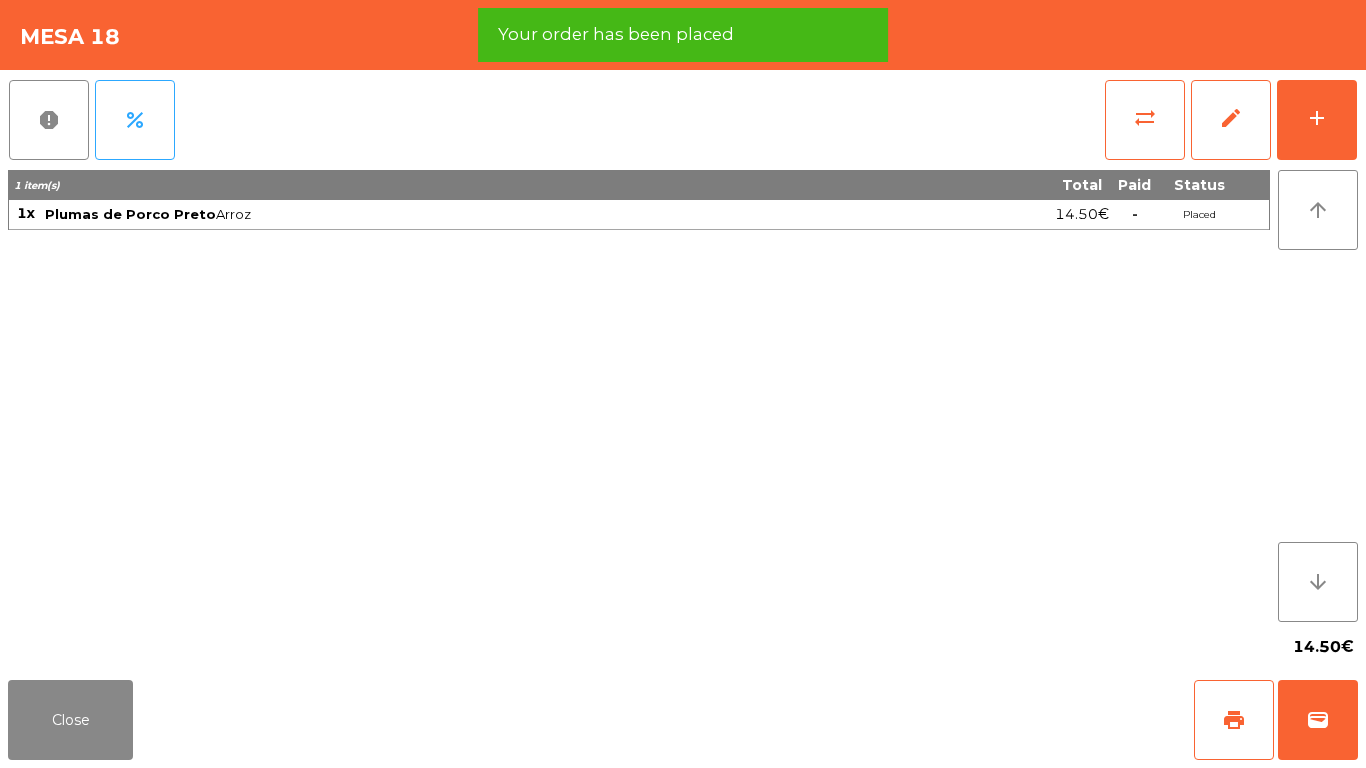 click on "sync_alt   edit   add" 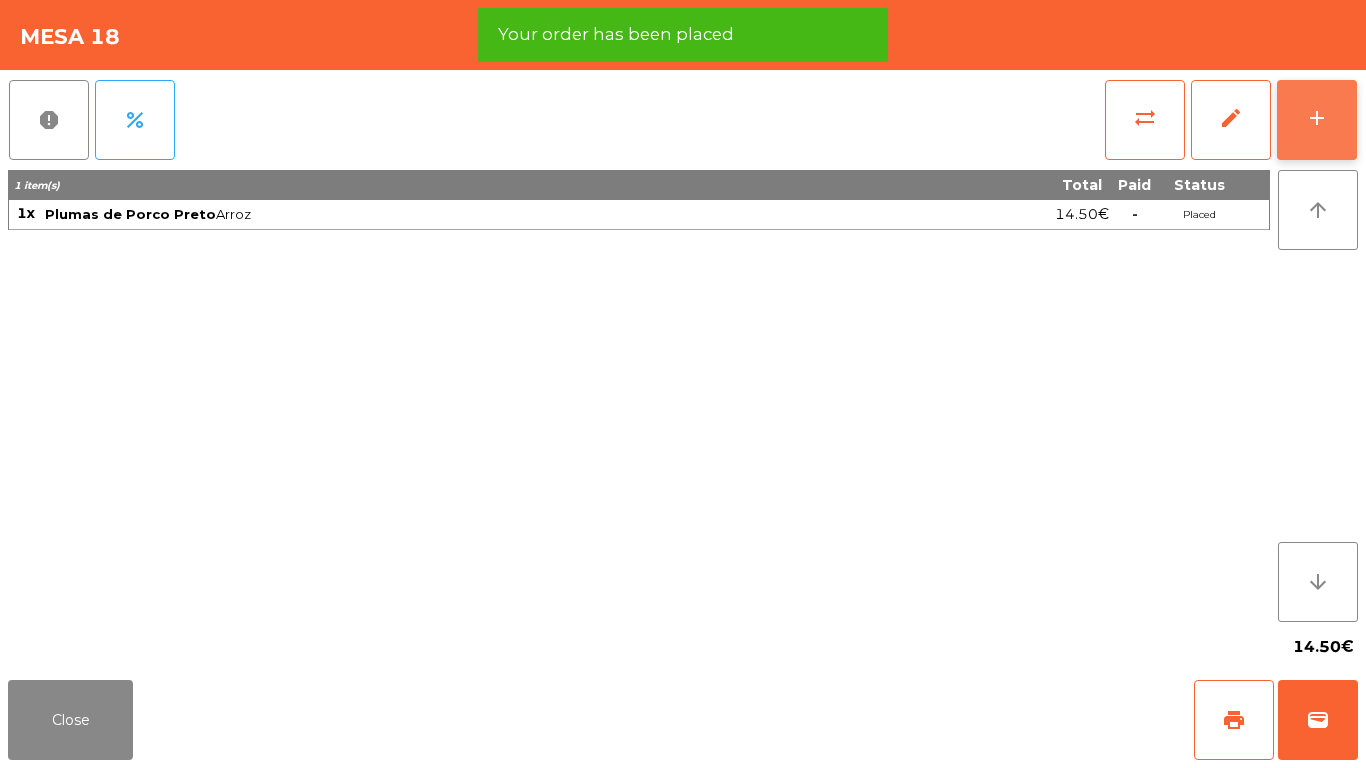 click on "add" 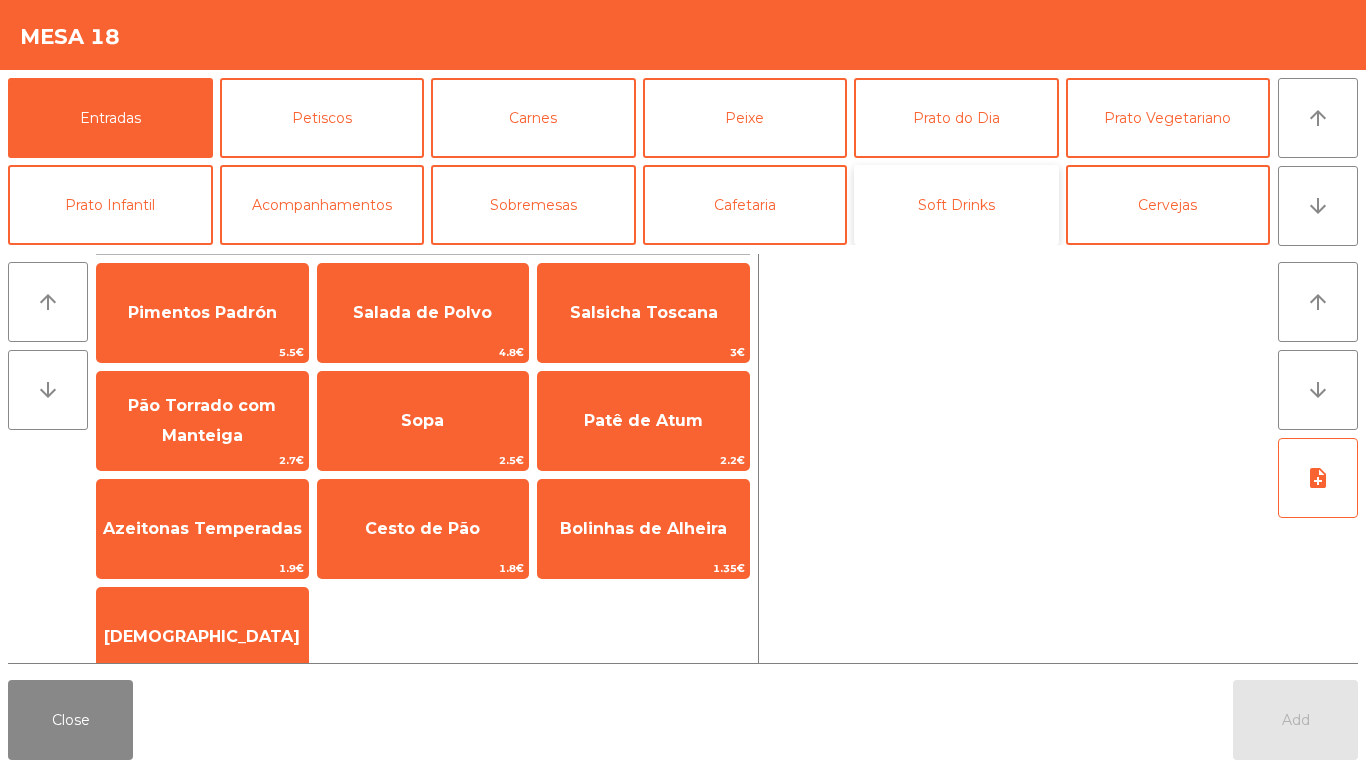 click on "Soft Drinks" 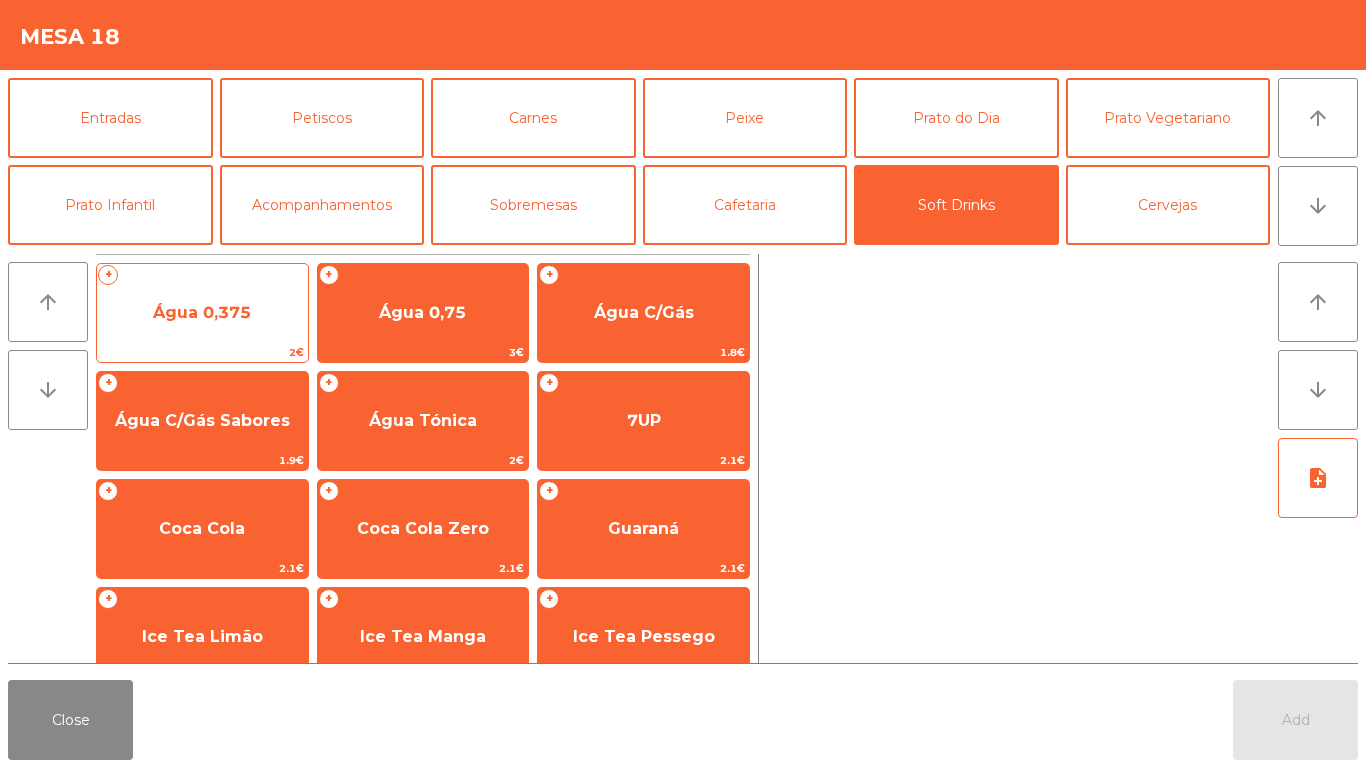 click on "Água 0,375" 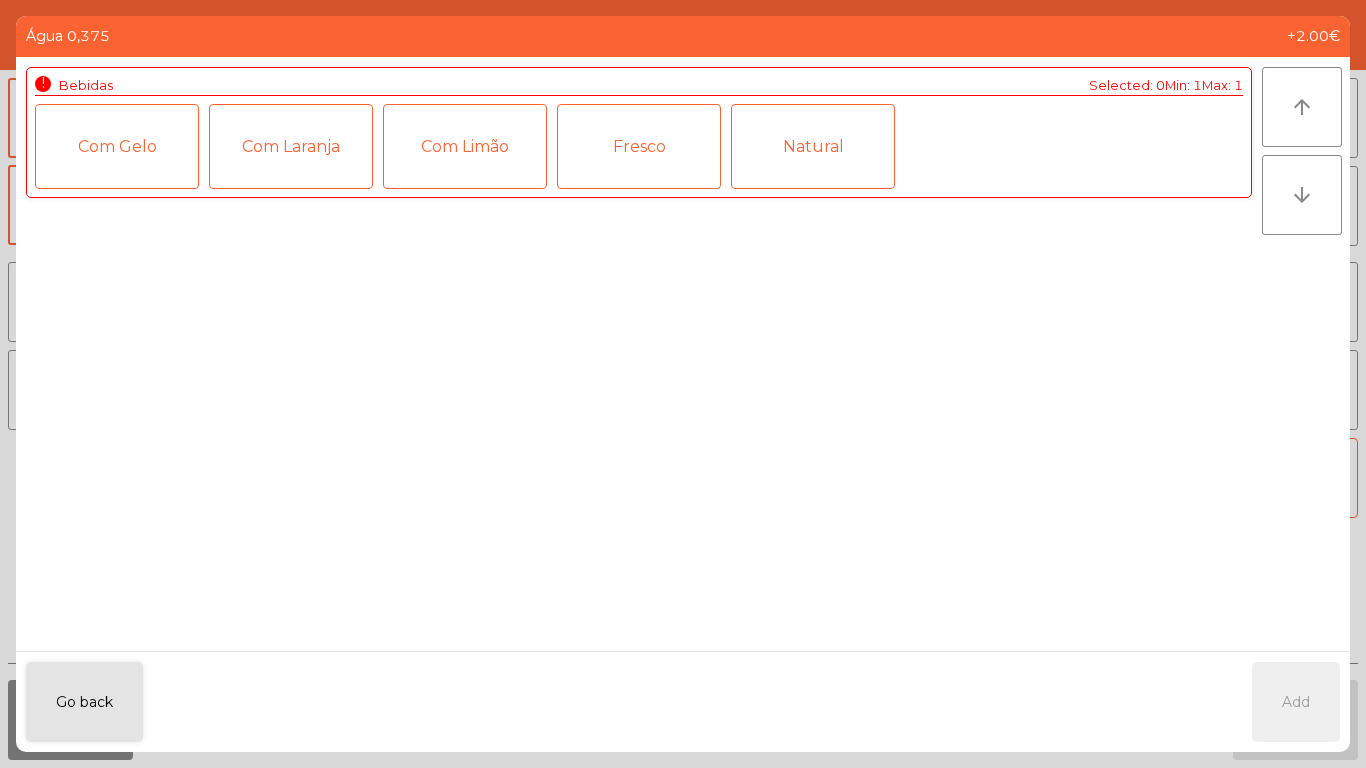 click on "Fresco" 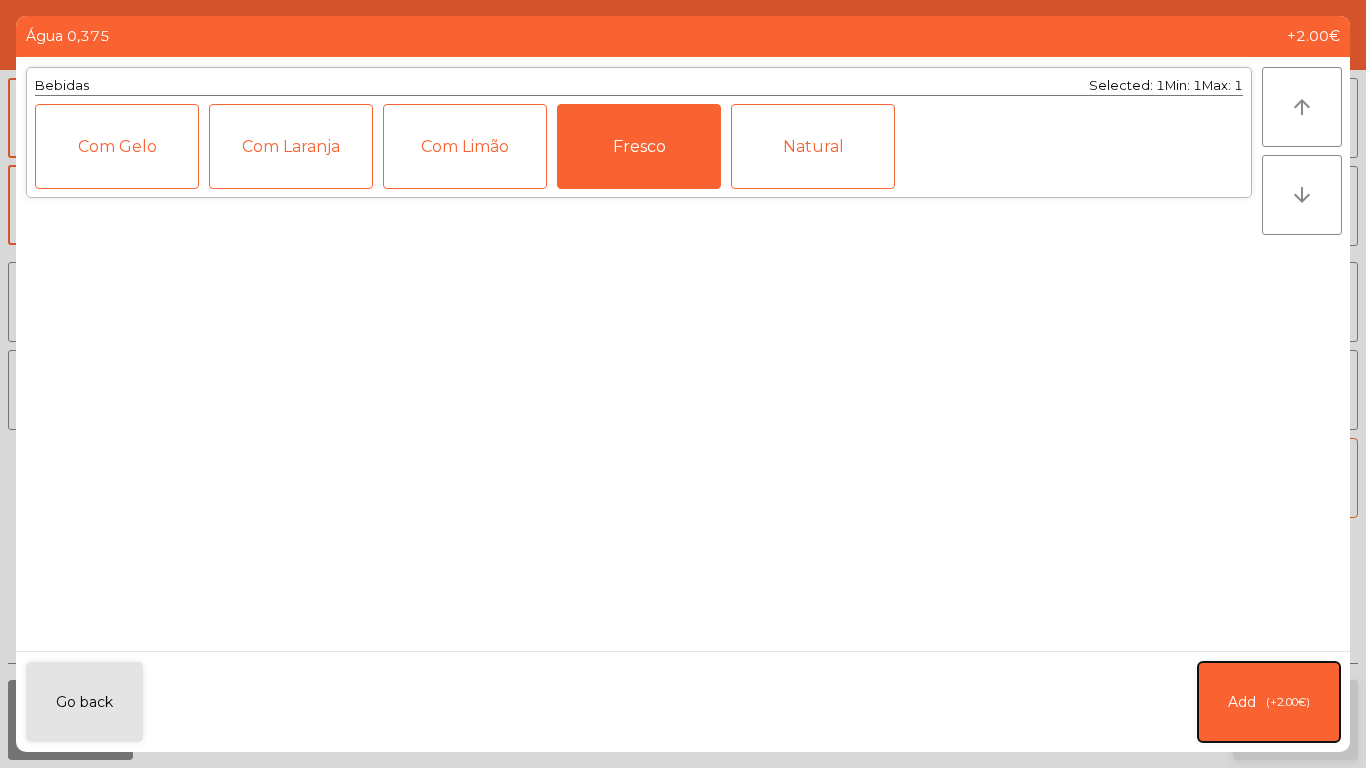 click on "Add" 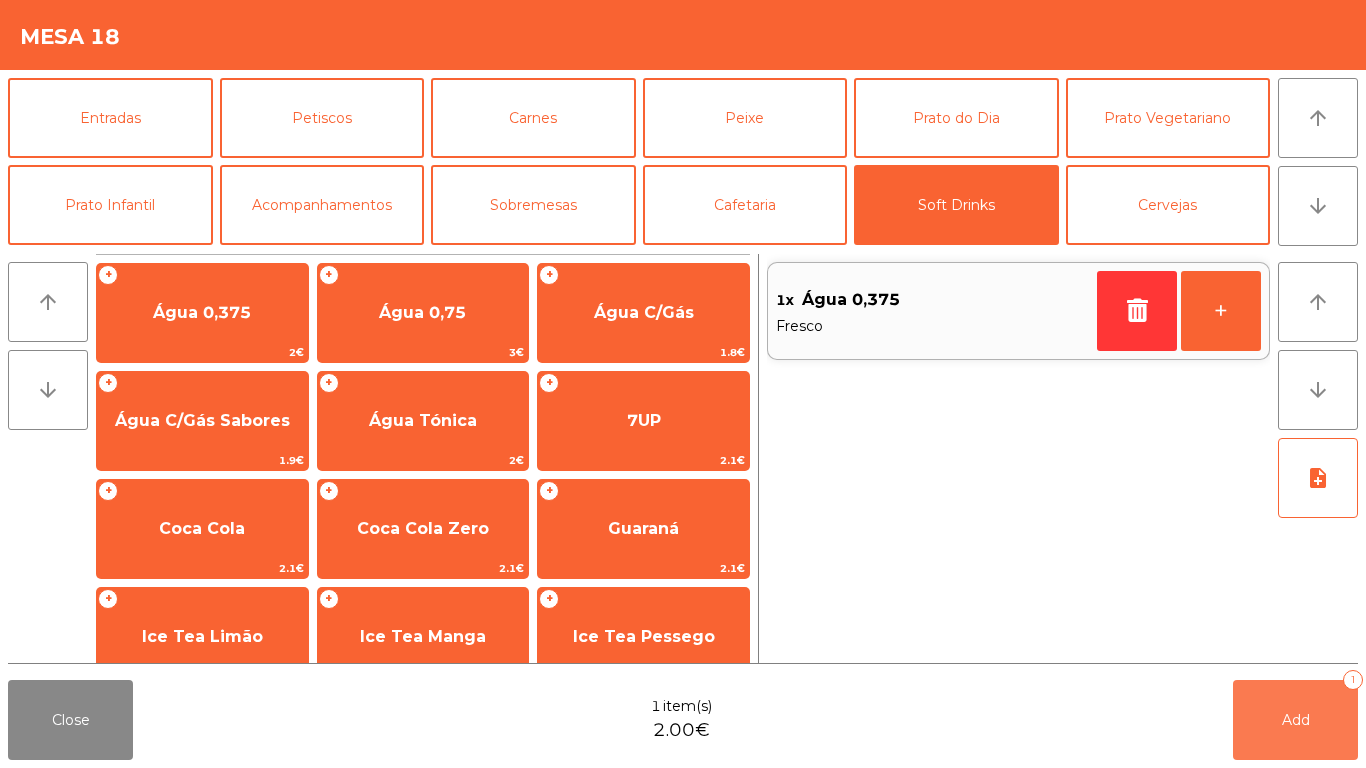 click on "Add   1" 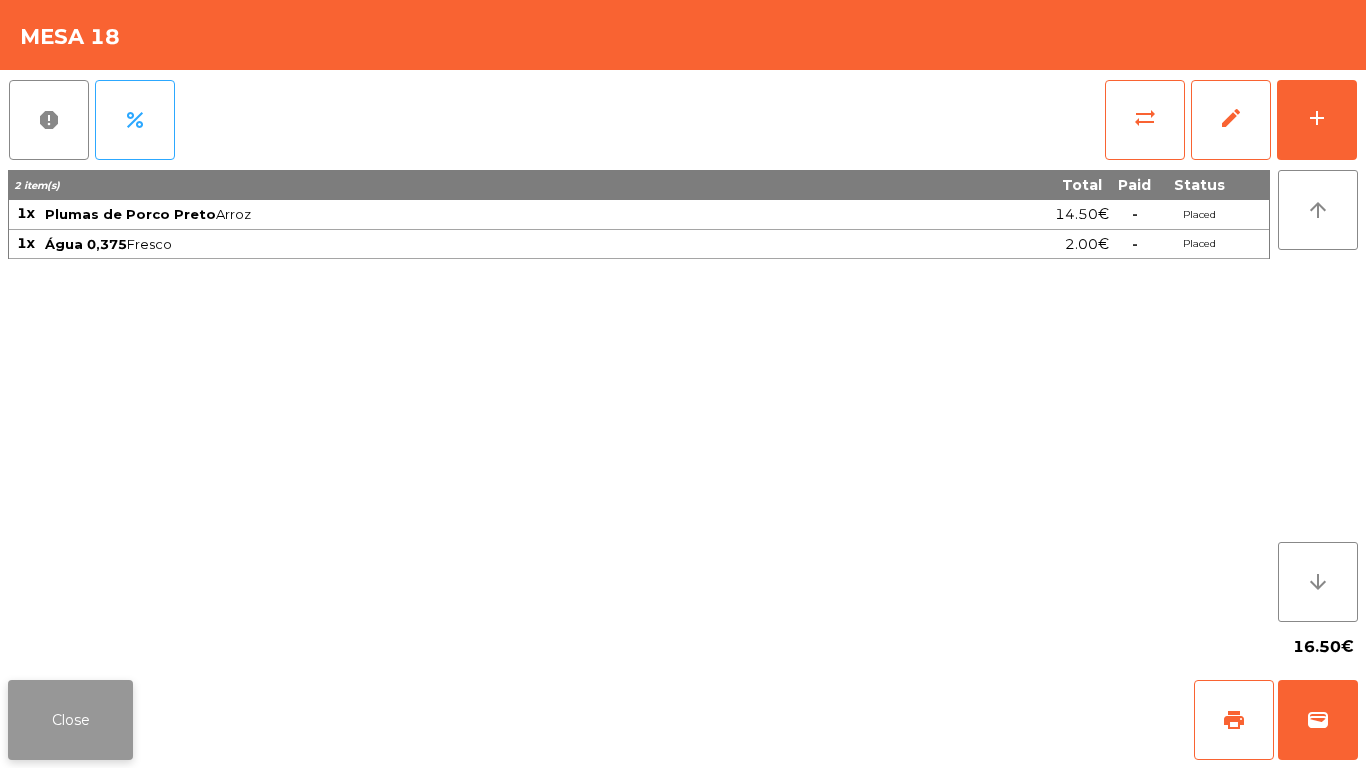 click on "Close" 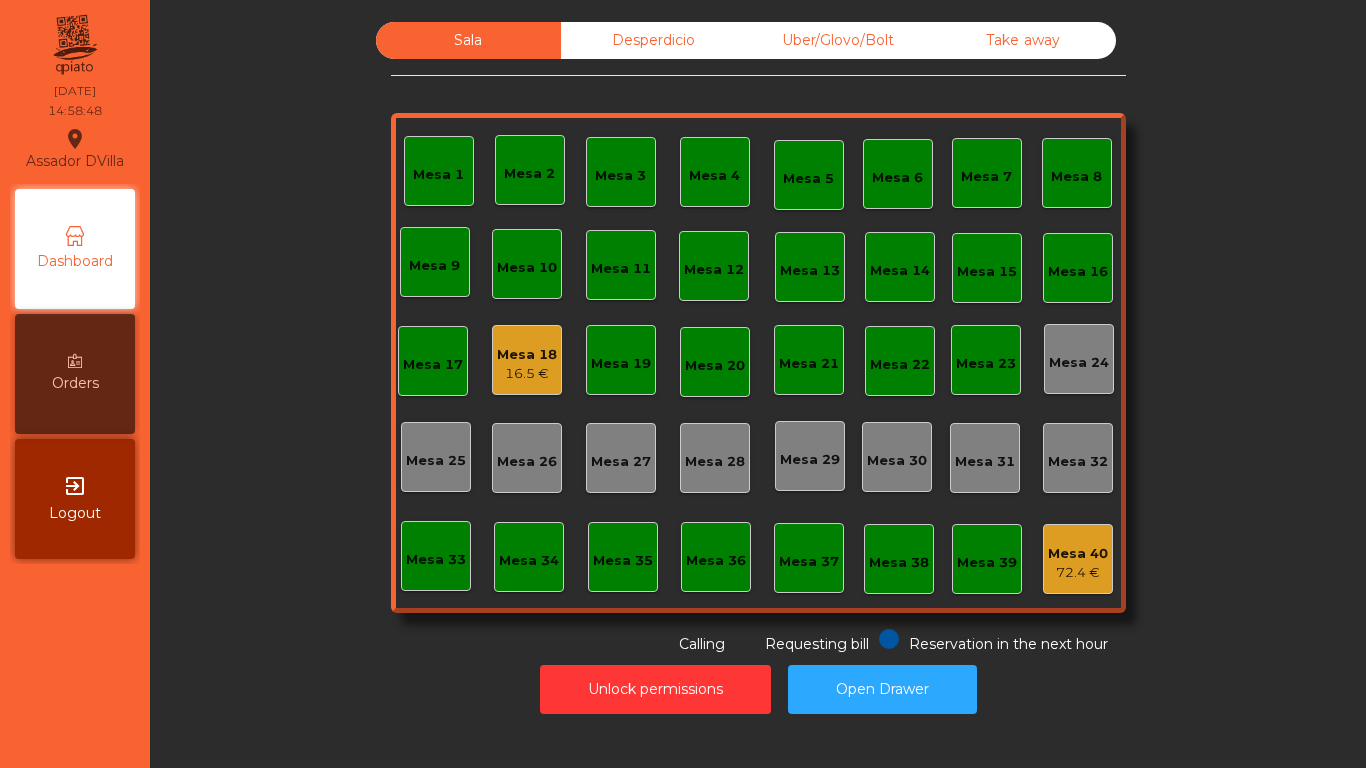 click on "16.5 €" 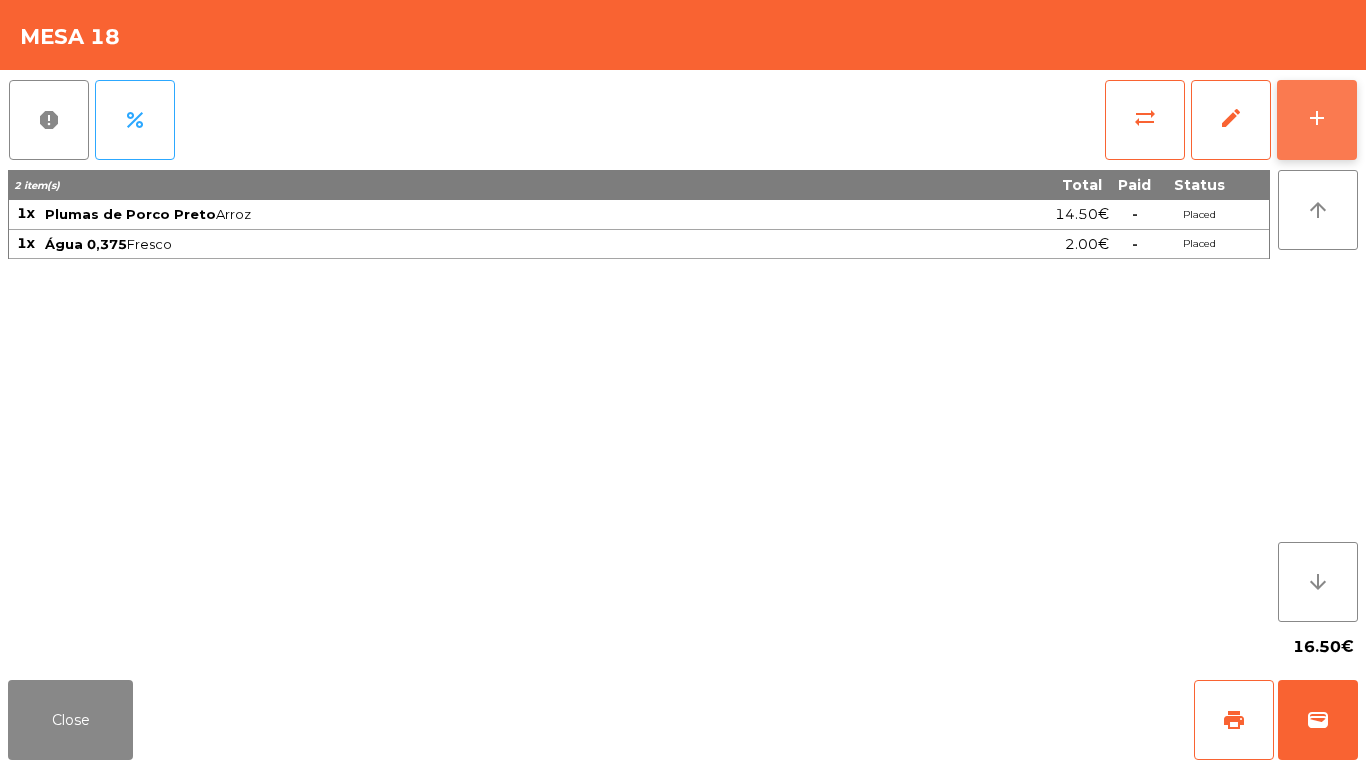 click on "add" 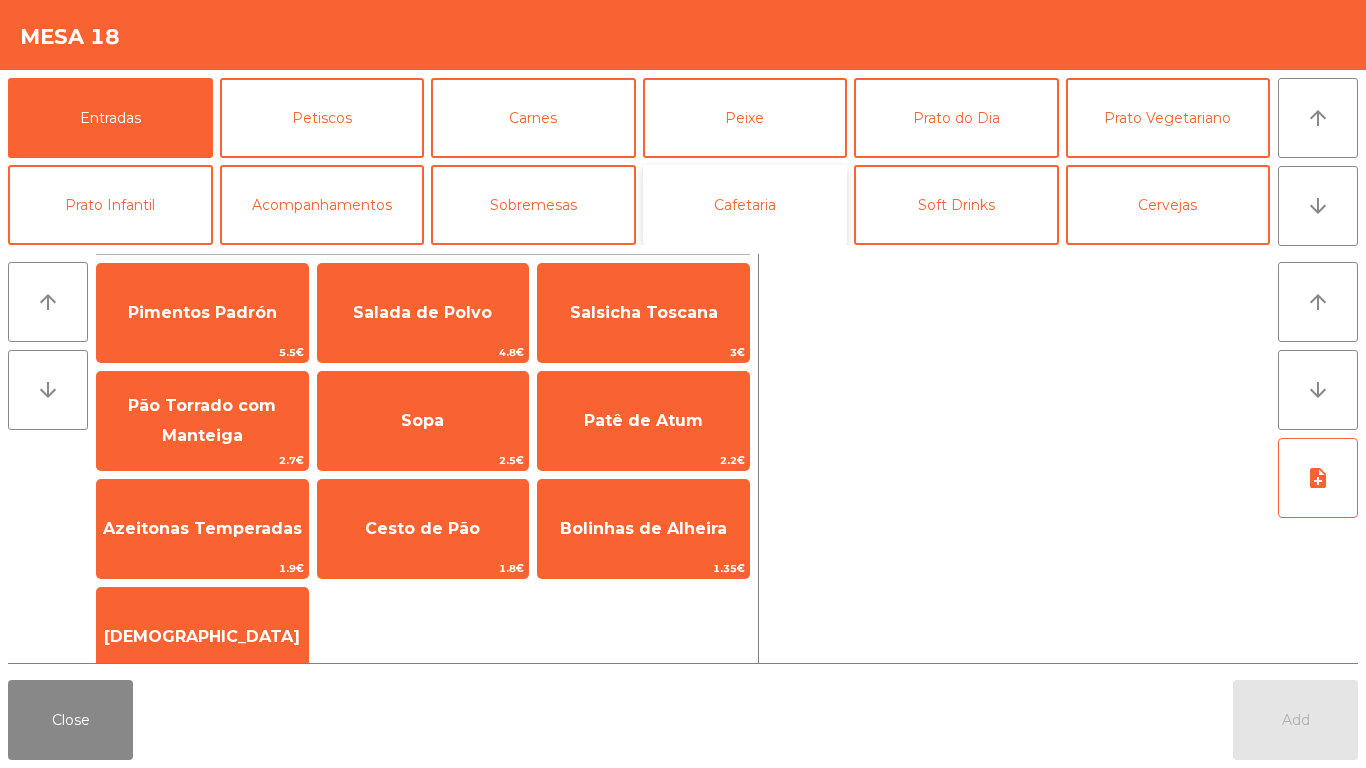 click on "Cafetaria" 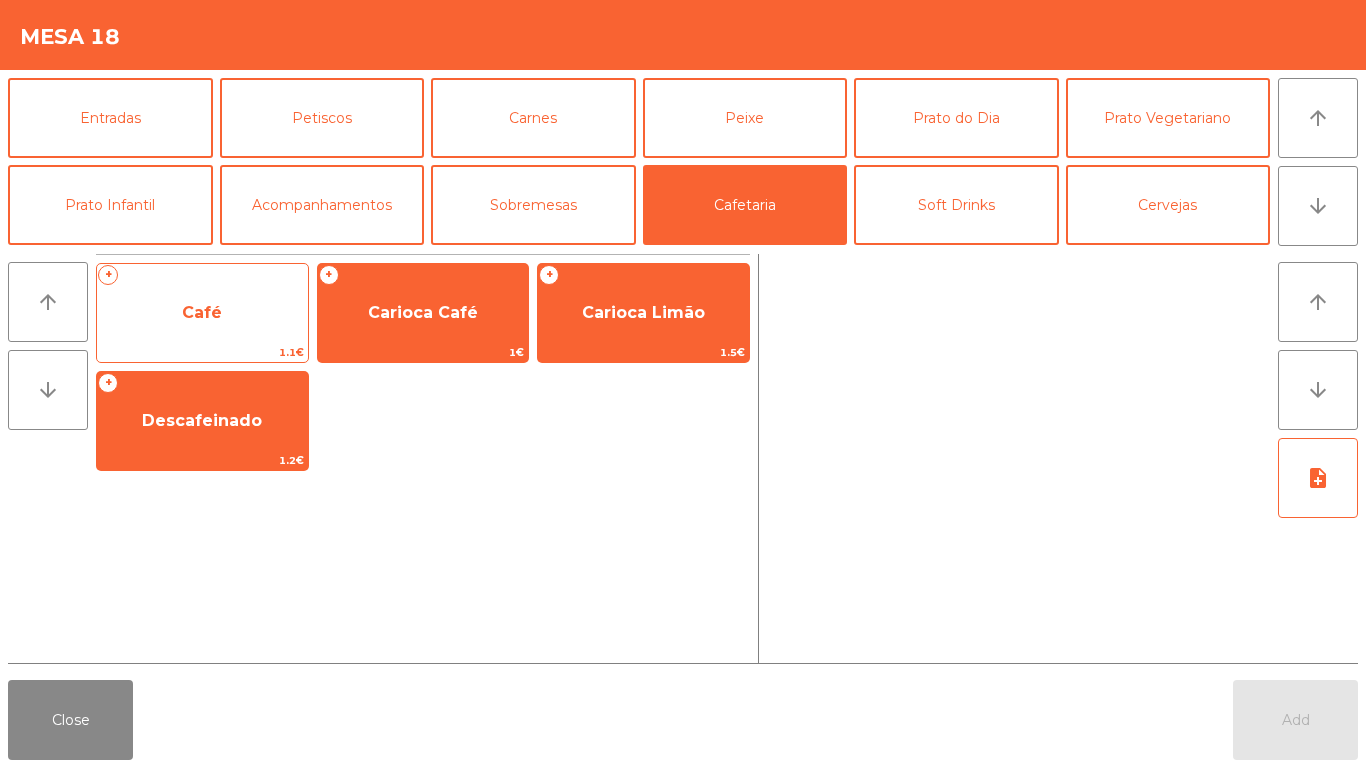 click on "Café" 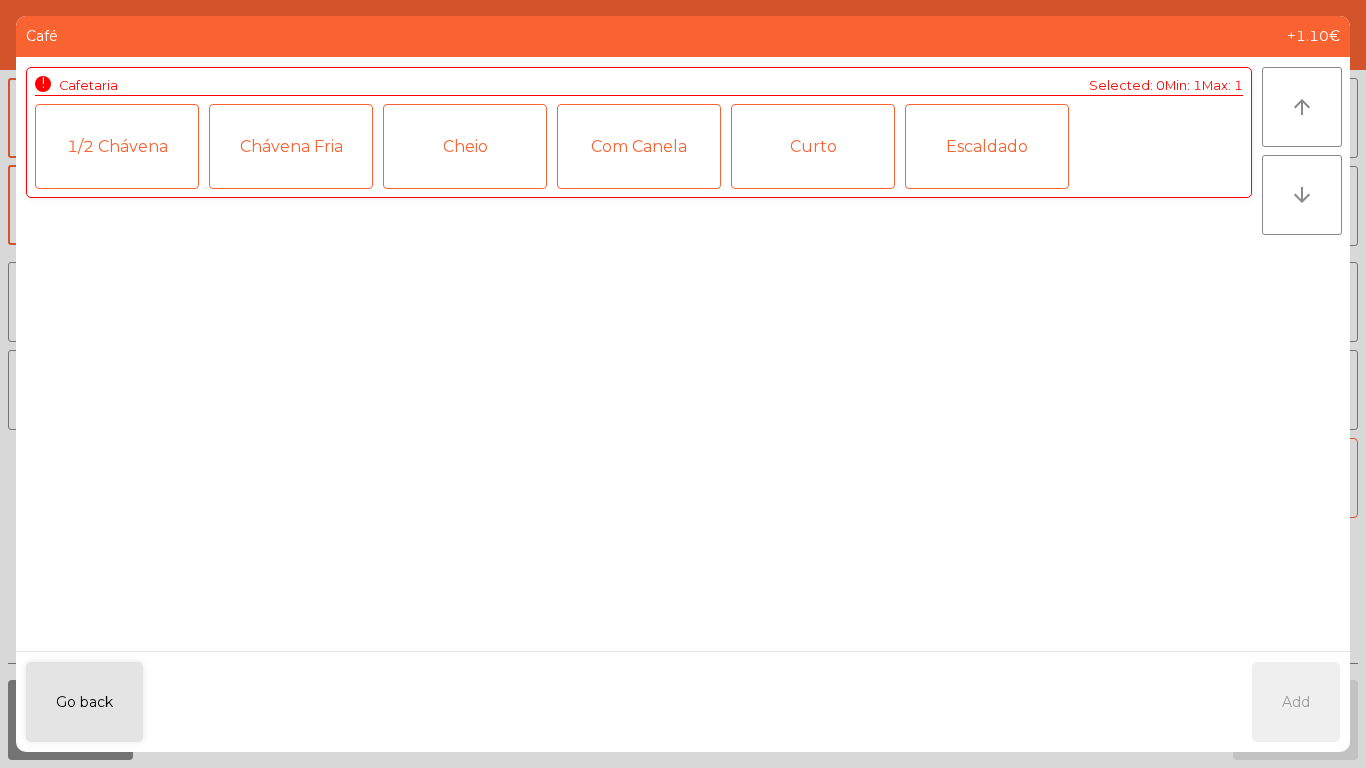click on "Chávena Fria" 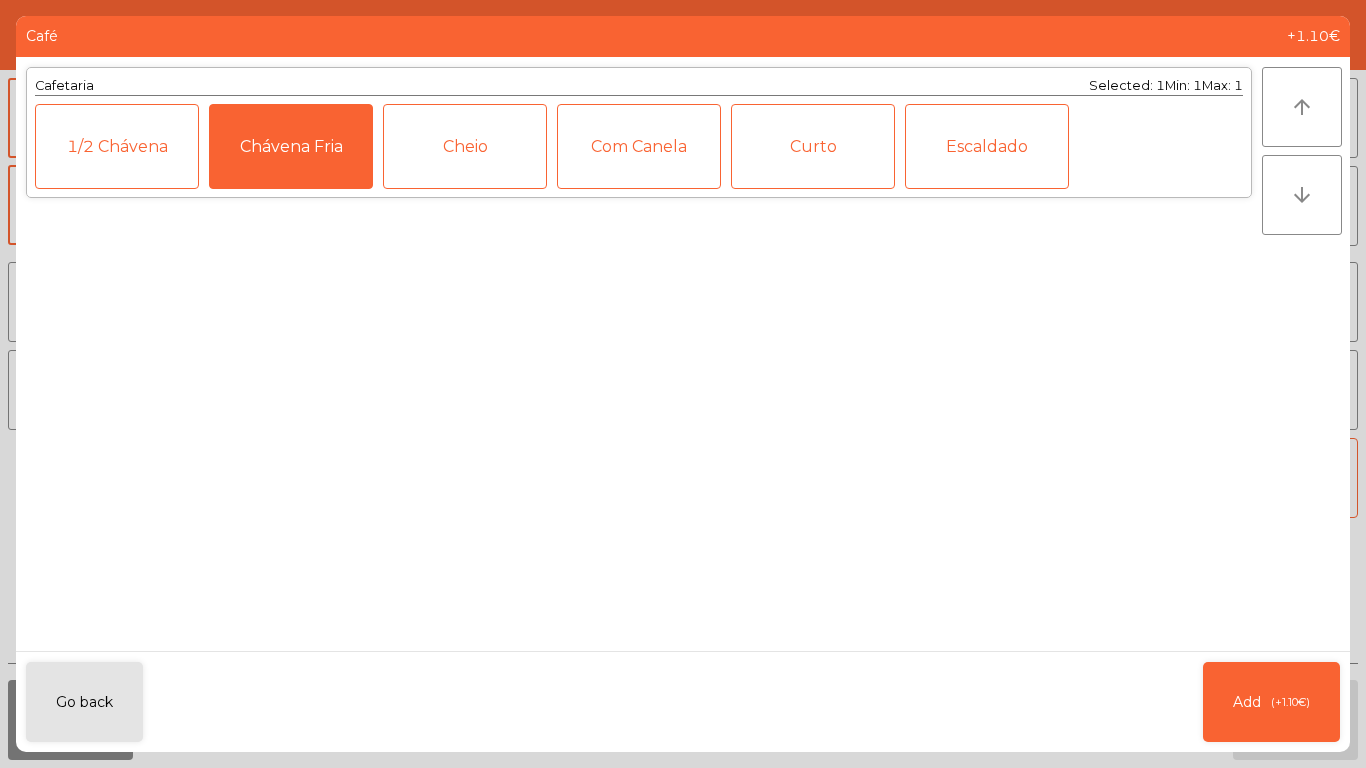 click on "1/2 Chávena" 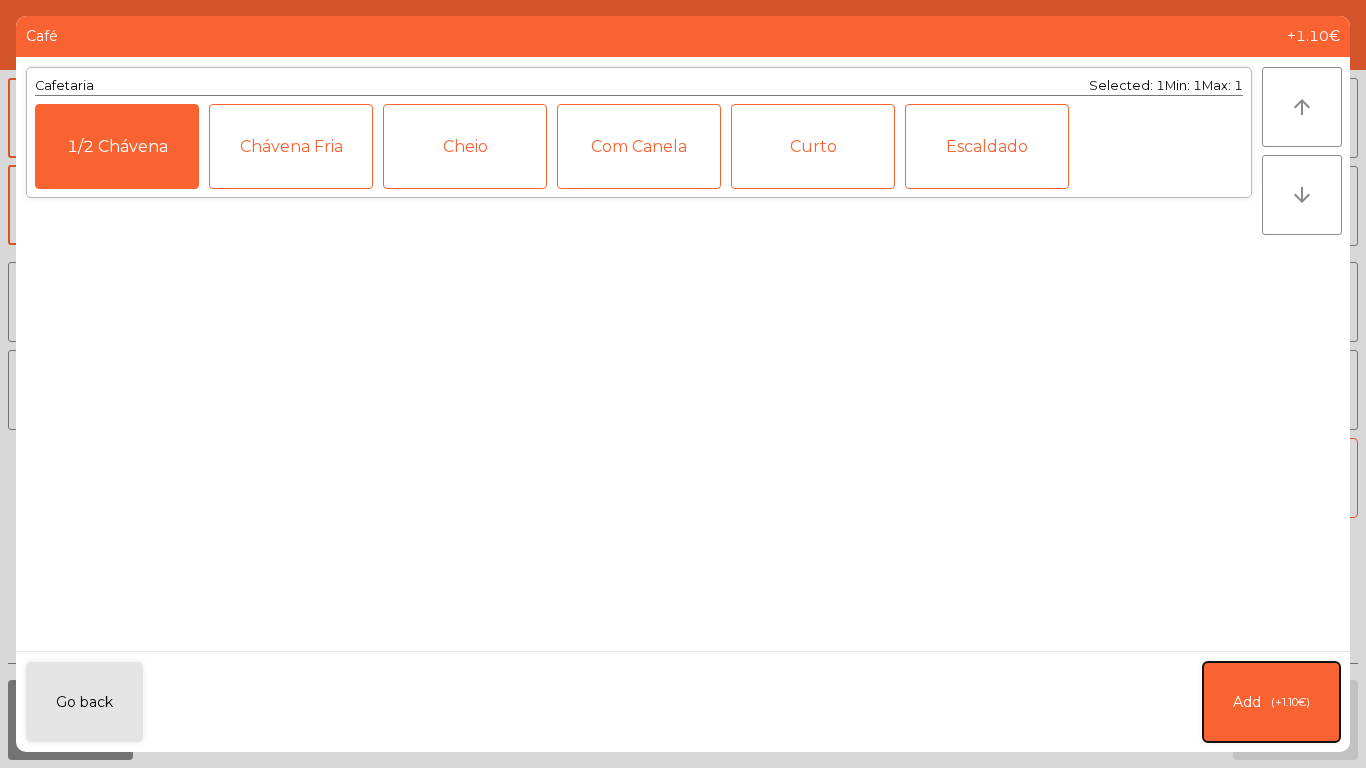 click on "(+1.10€)" 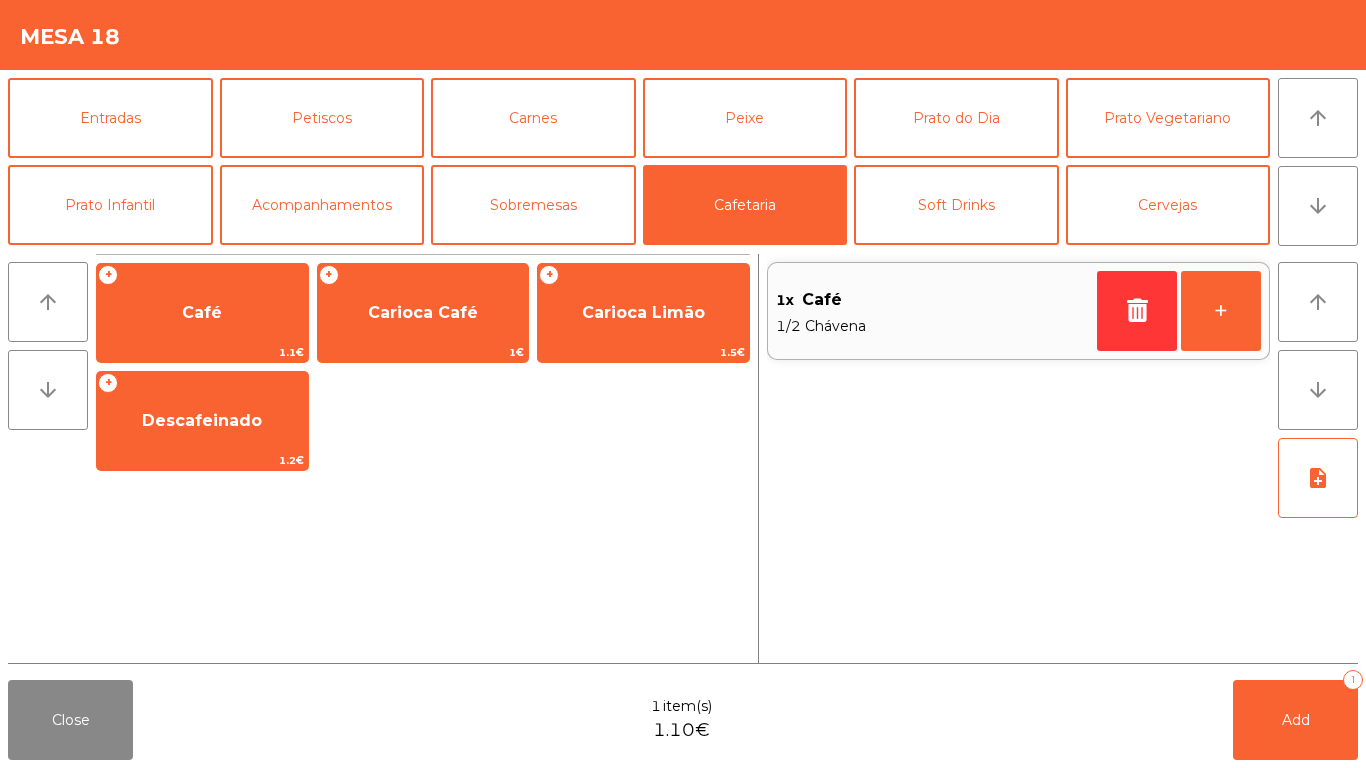click on "arrow_upward arrow_downward" 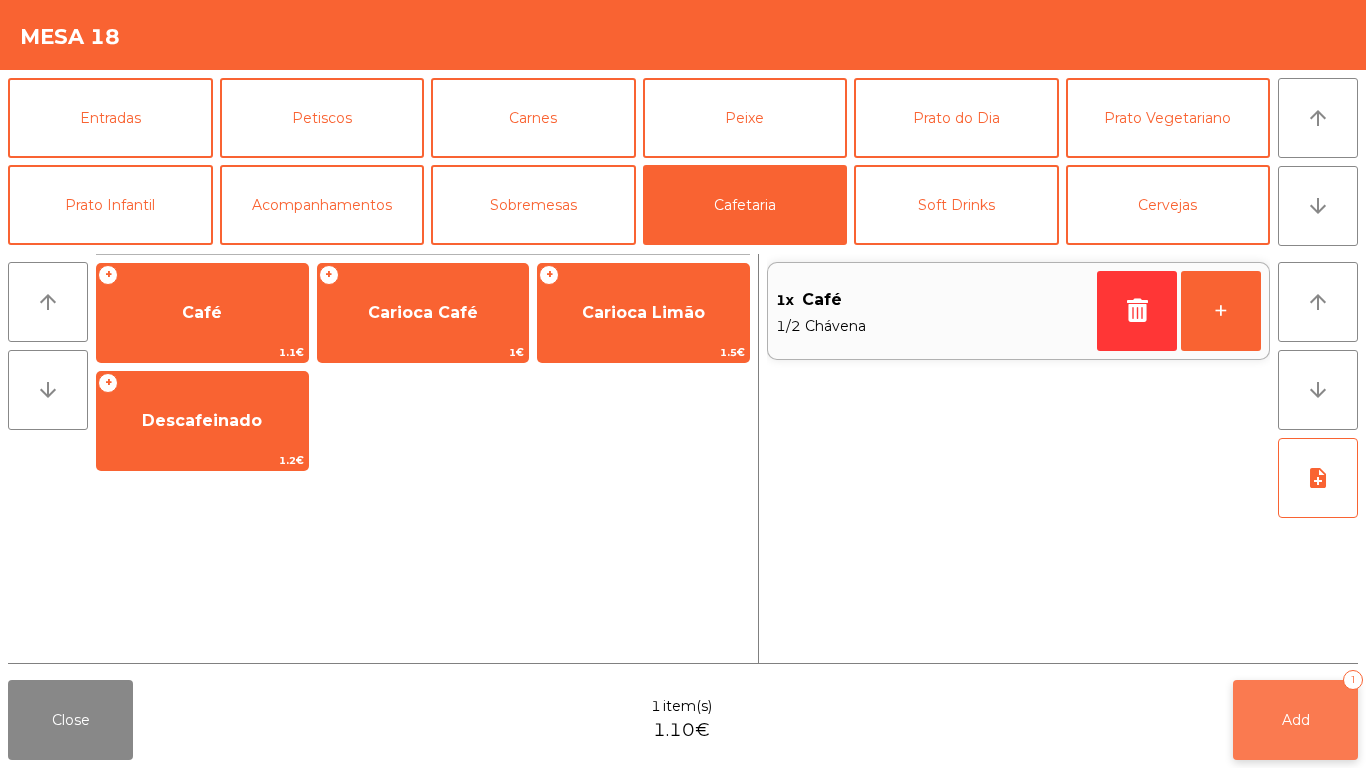 click on "Add   1" 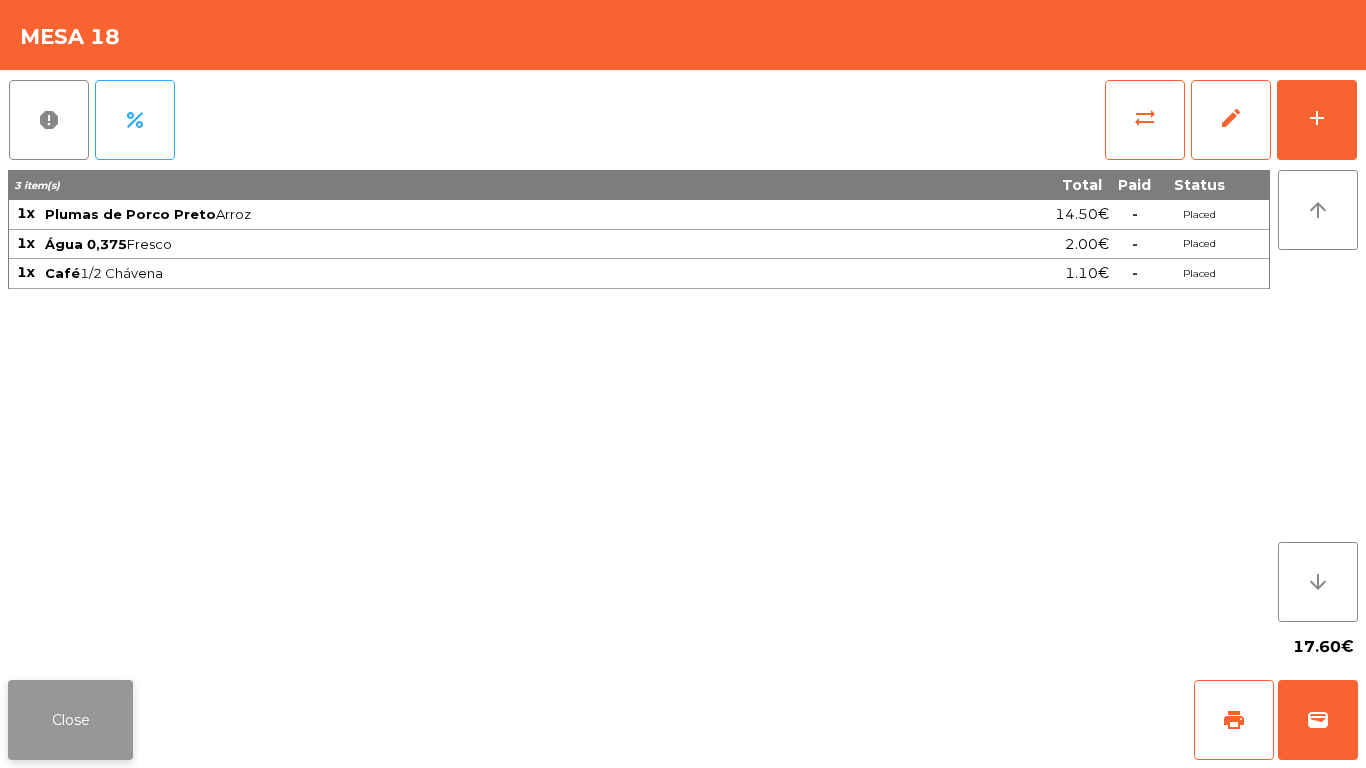 click on "Close" 